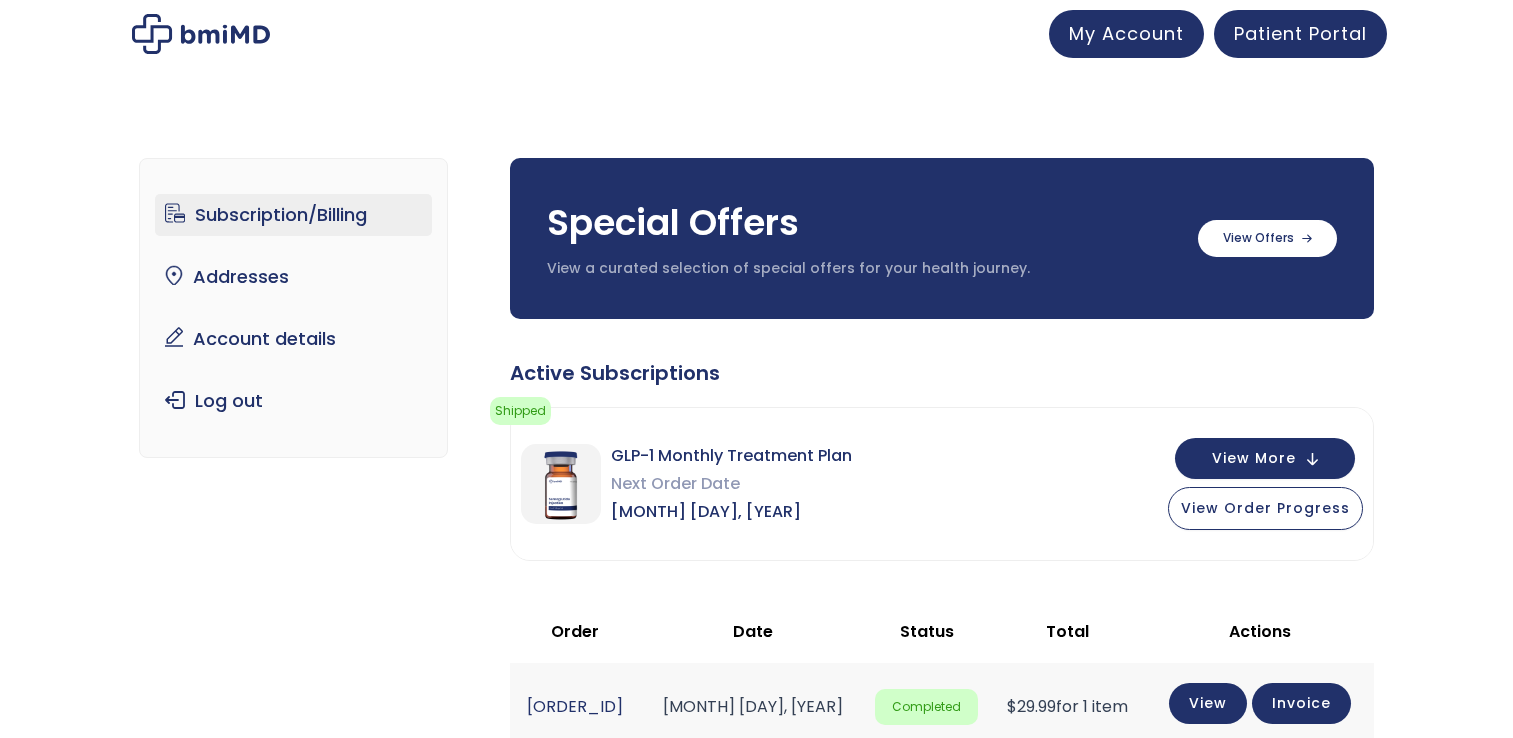 scroll, scrollTop: 0, scrollLeft: 0, axis: both 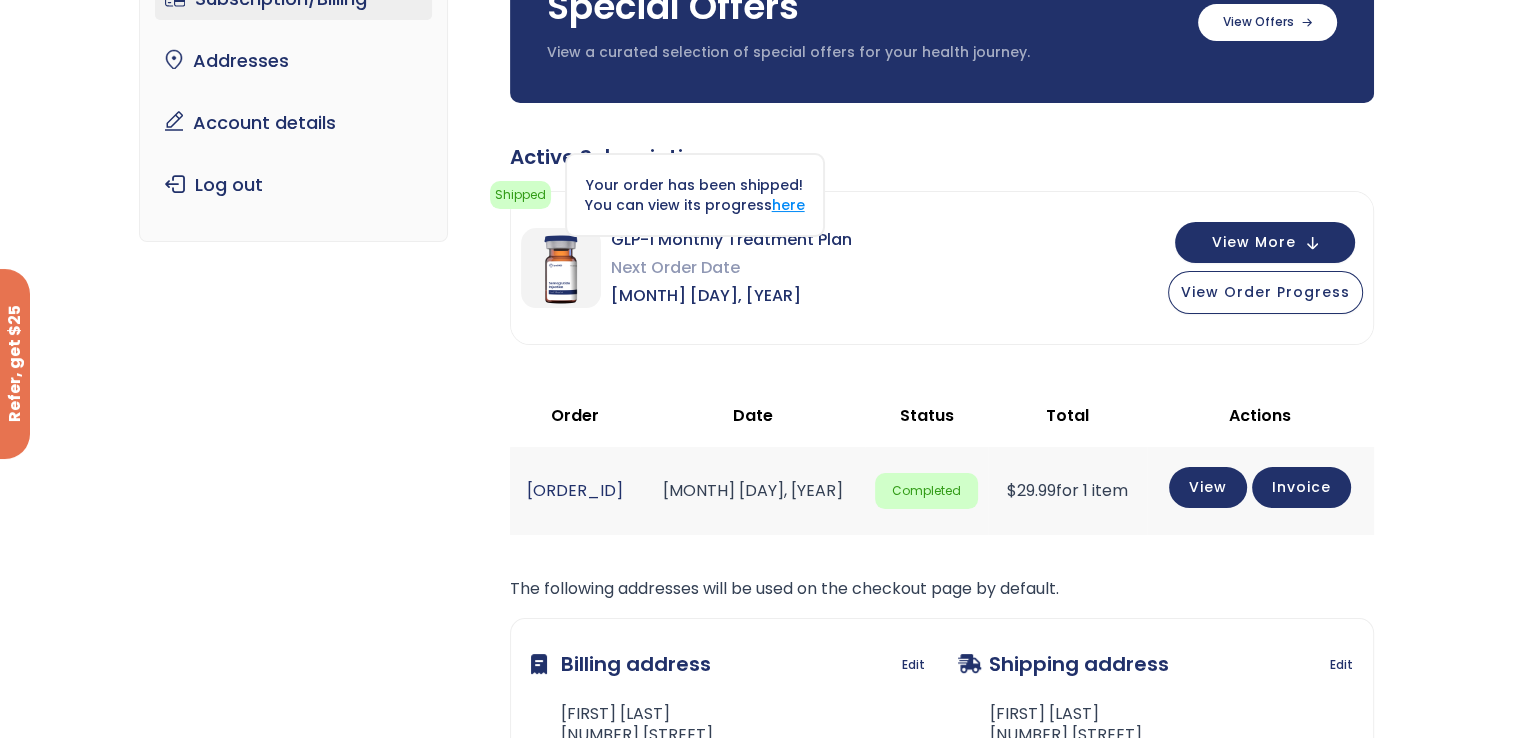 click on "here" at bounding box center [788, 205] 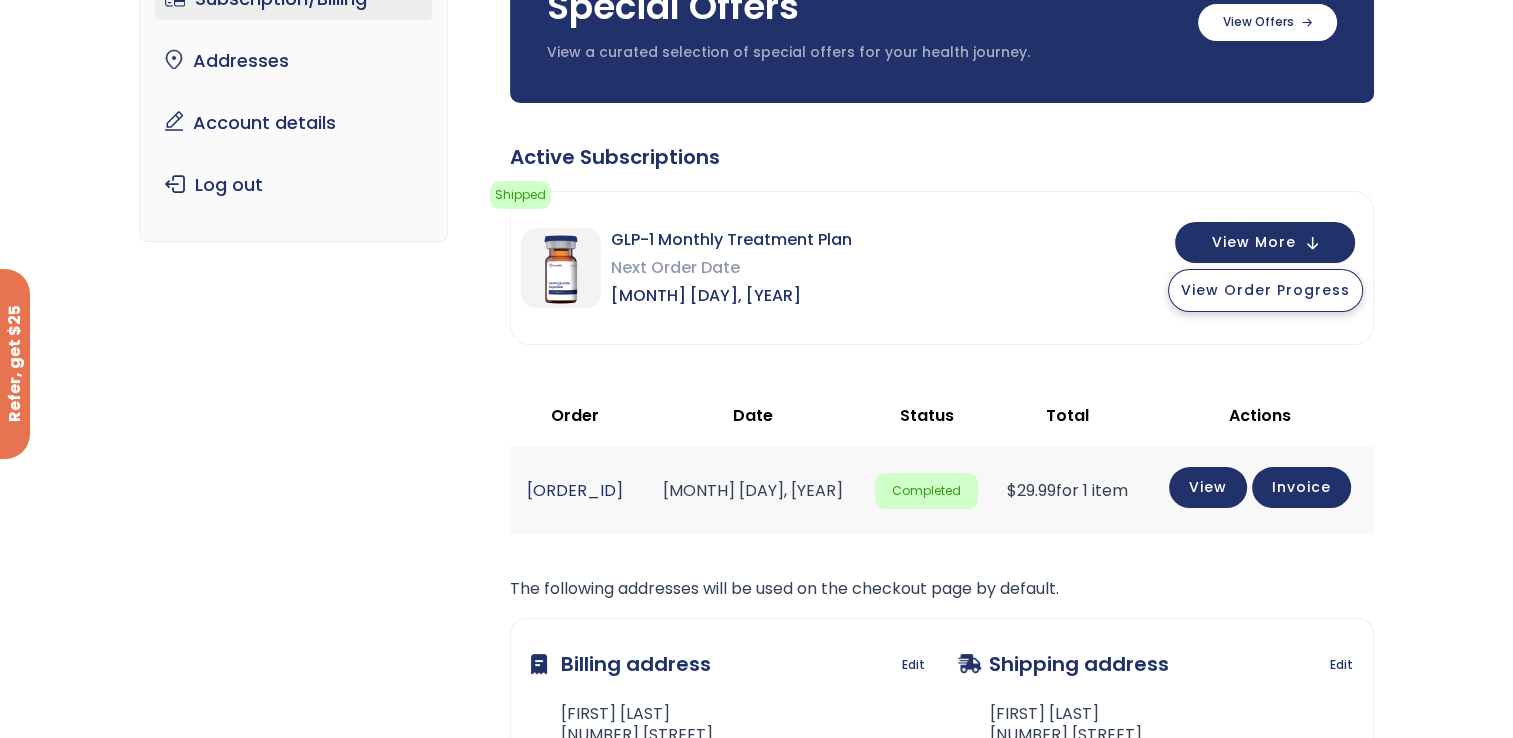click on "View Order Progress" at bounding box center (1265, 290) 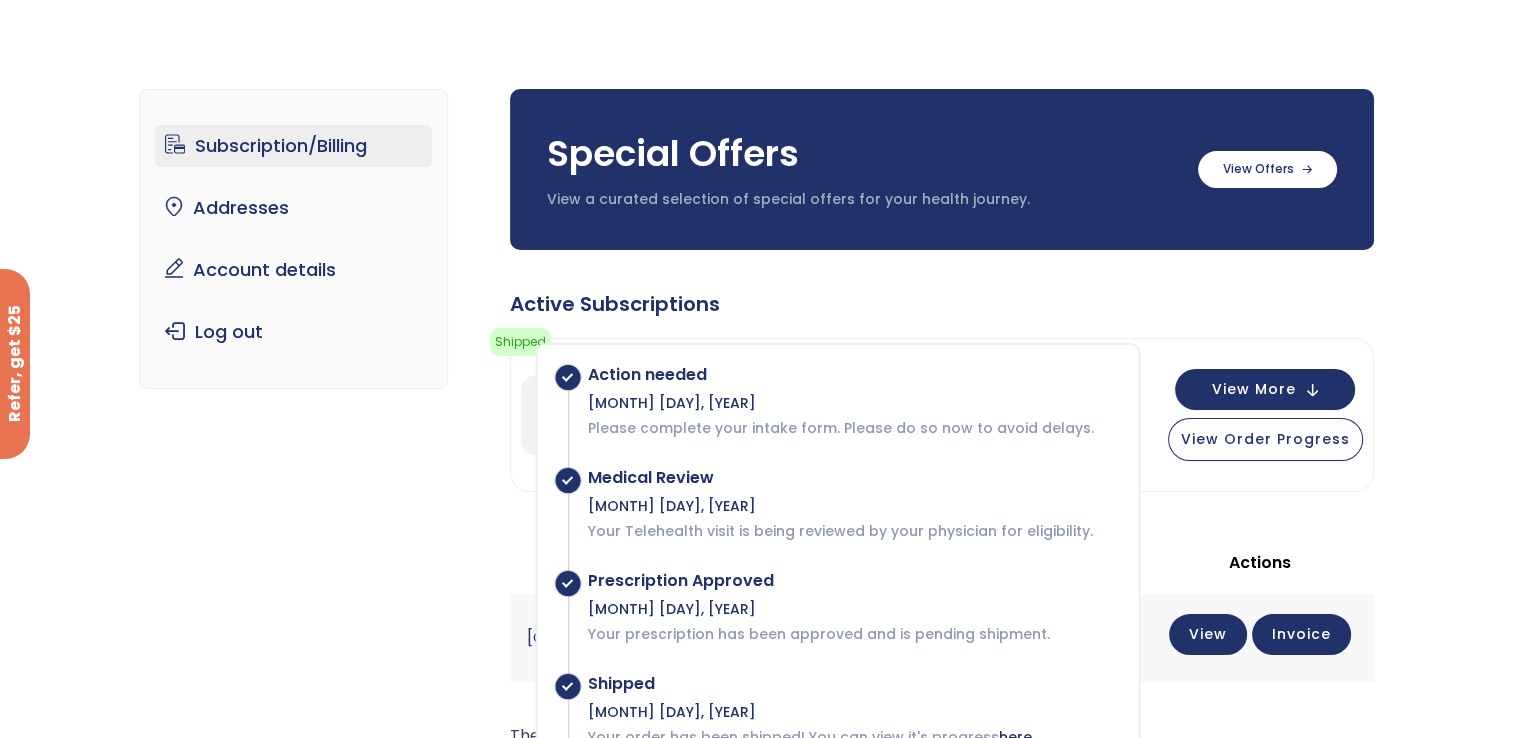 scroll, scrollTop: 0, scrollLeft: 0, axis: both 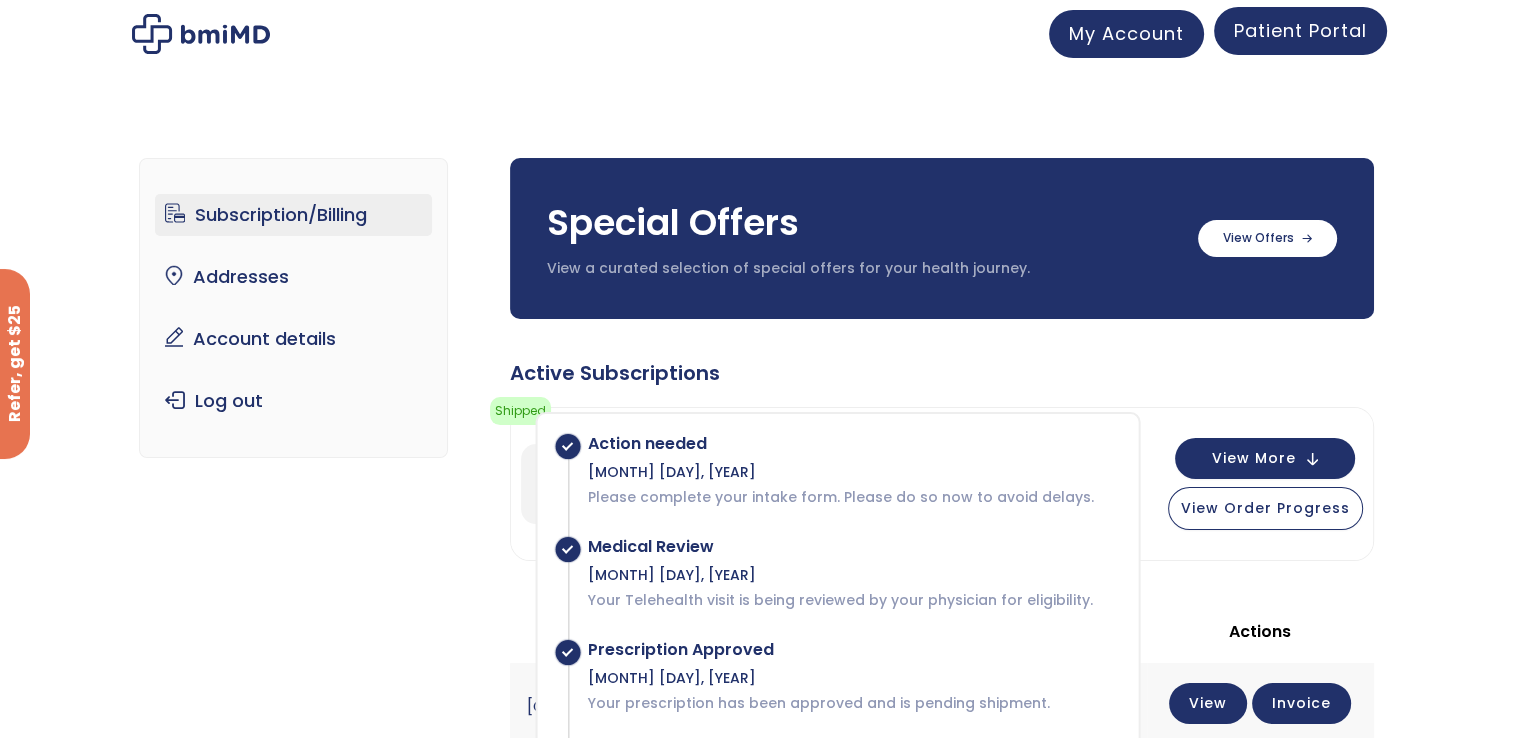 click on "Patient Portal" at bounding box center [1300, 30] 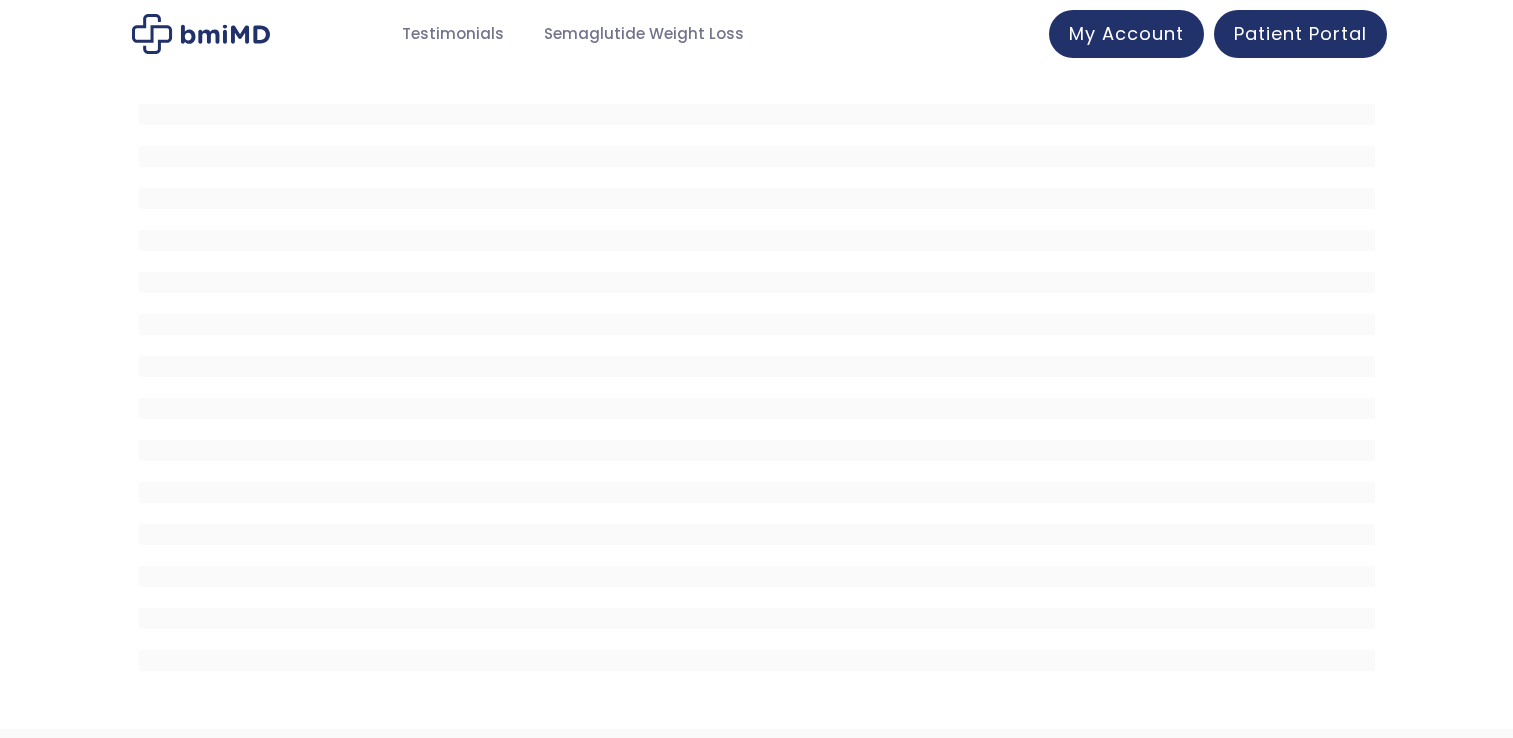 scroll, scrollTop: 0, scrollLeft: 0, axis: both 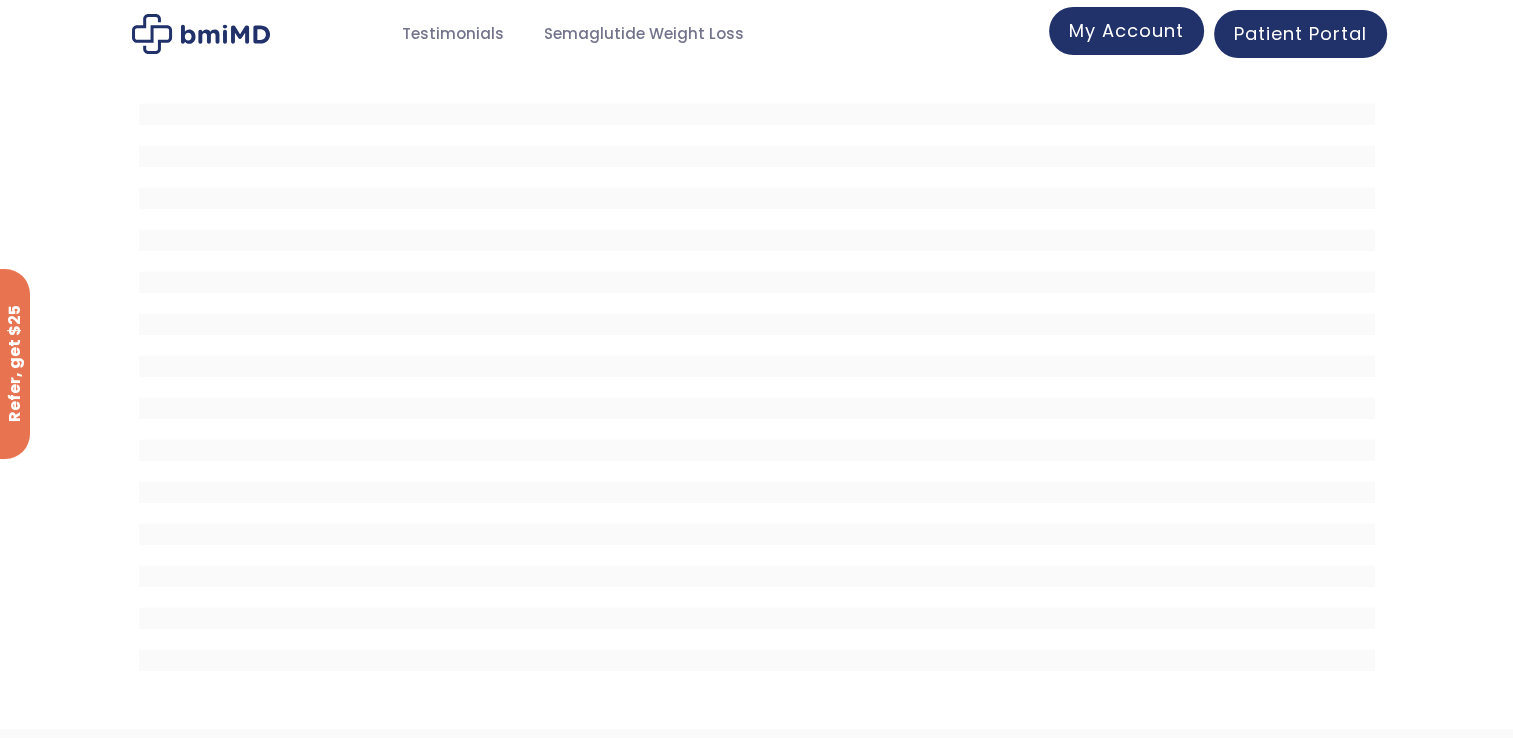click on "My Account" at bounding box center [1126, 31] 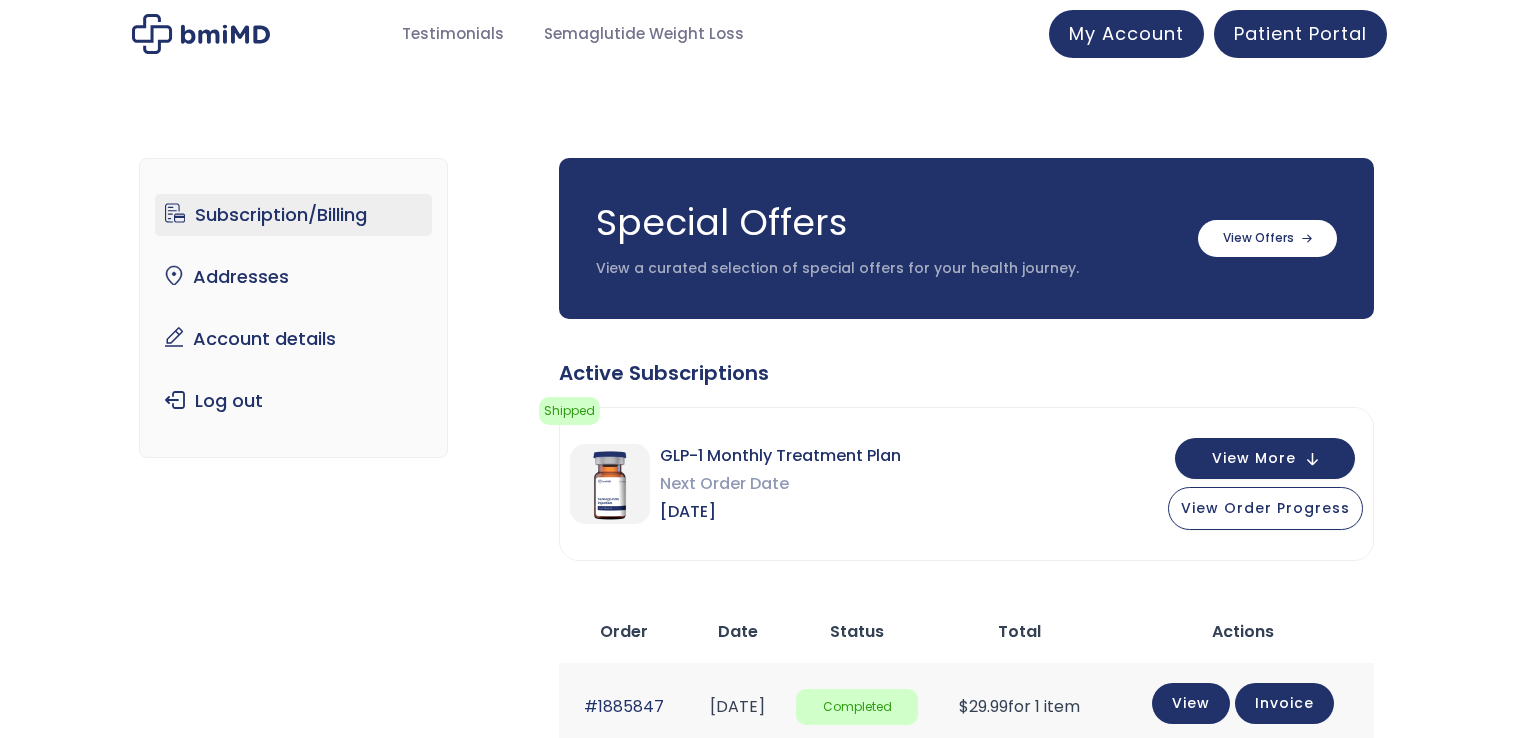 scroll, scrollTop: 0, scrollLeft: 0, axis: both 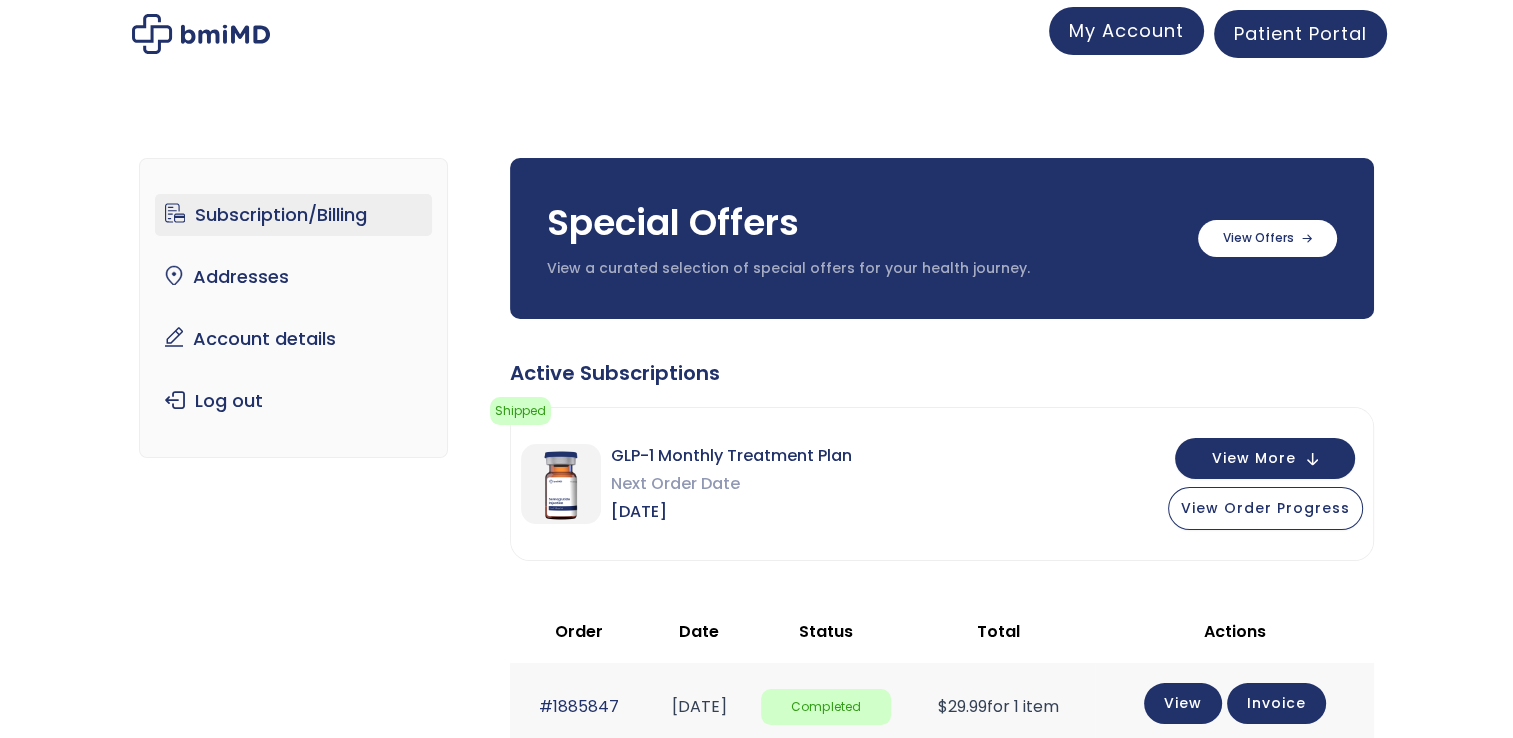 click on "My Account" at bounding box center (1126, 31) 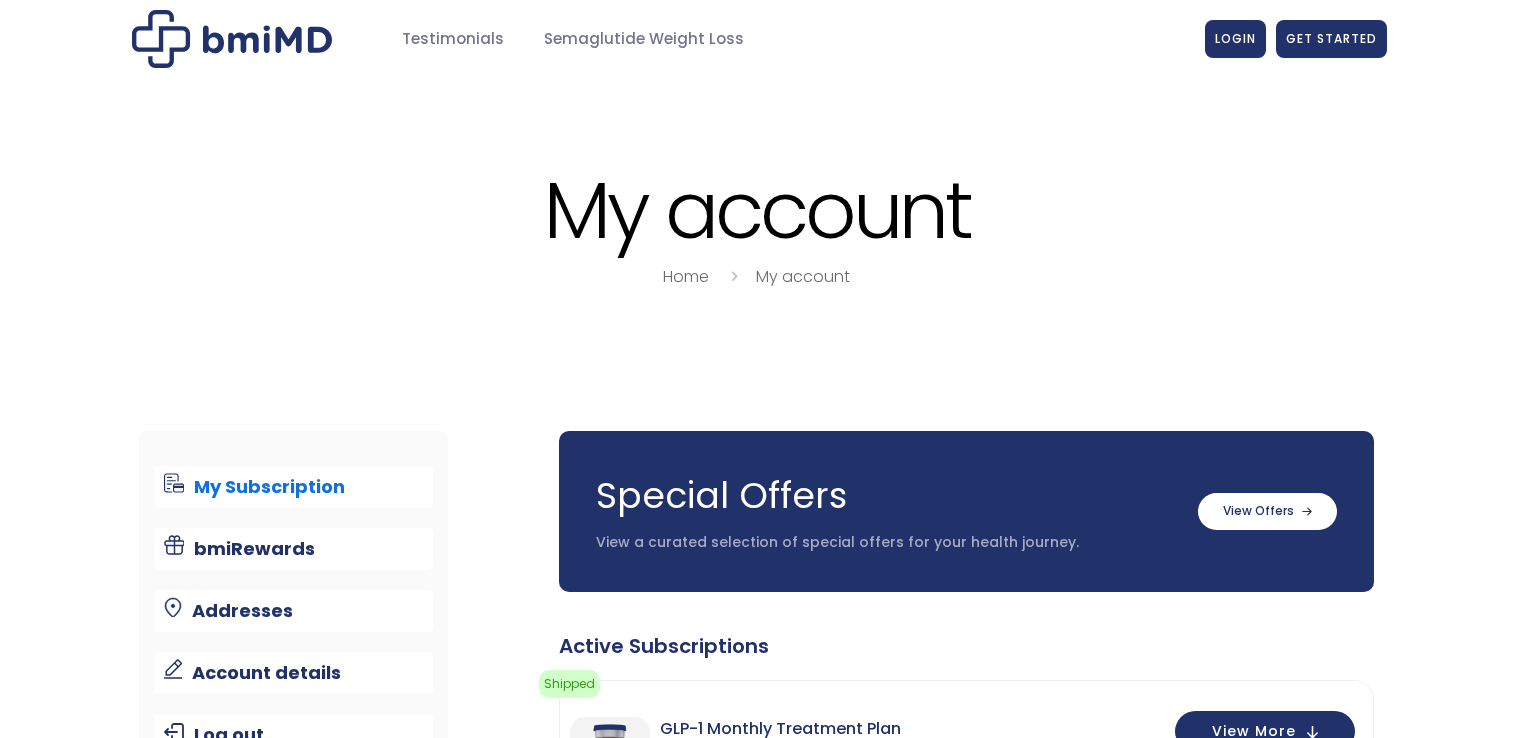 scroll, scrollTop: 0, scrollLeft: 0, axis: both 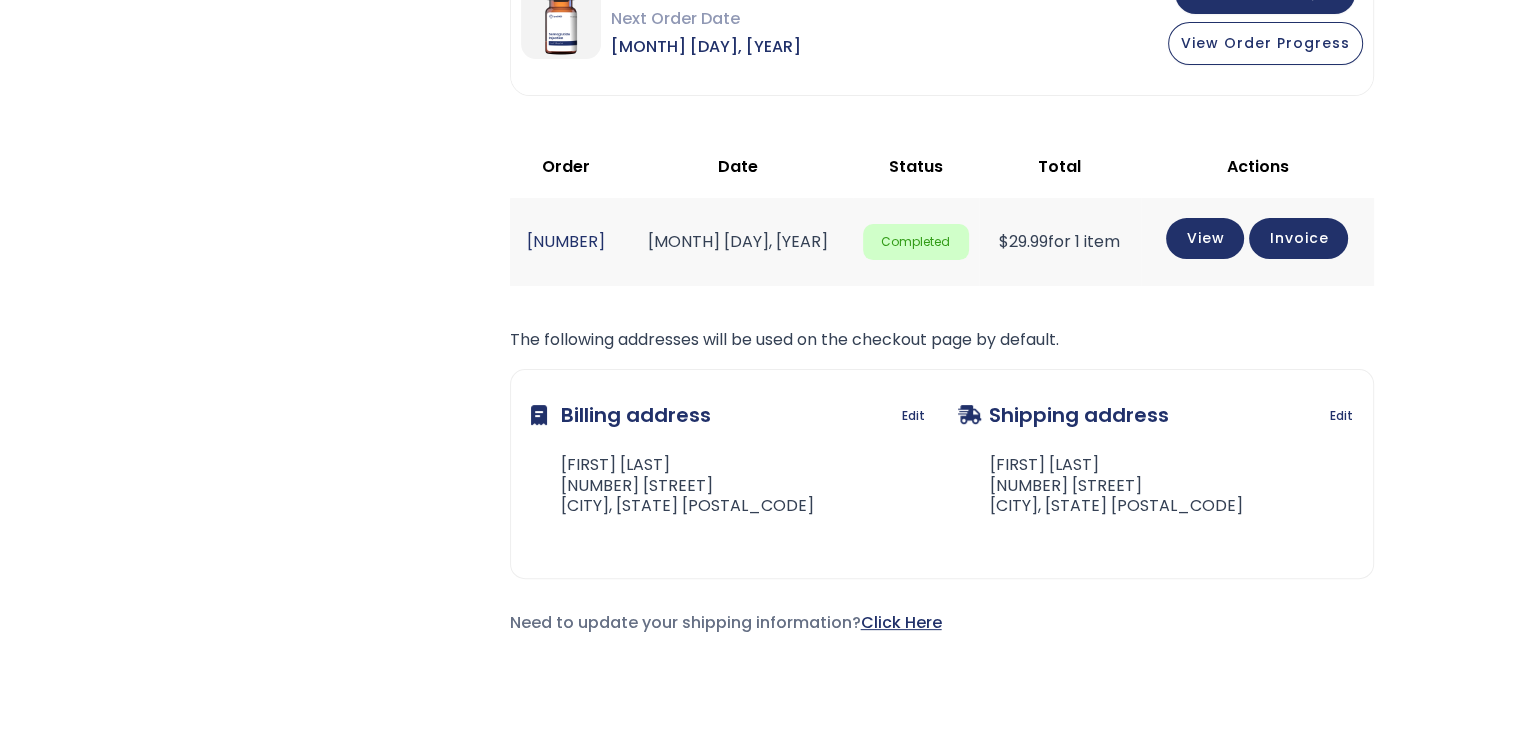click on "Click Here" 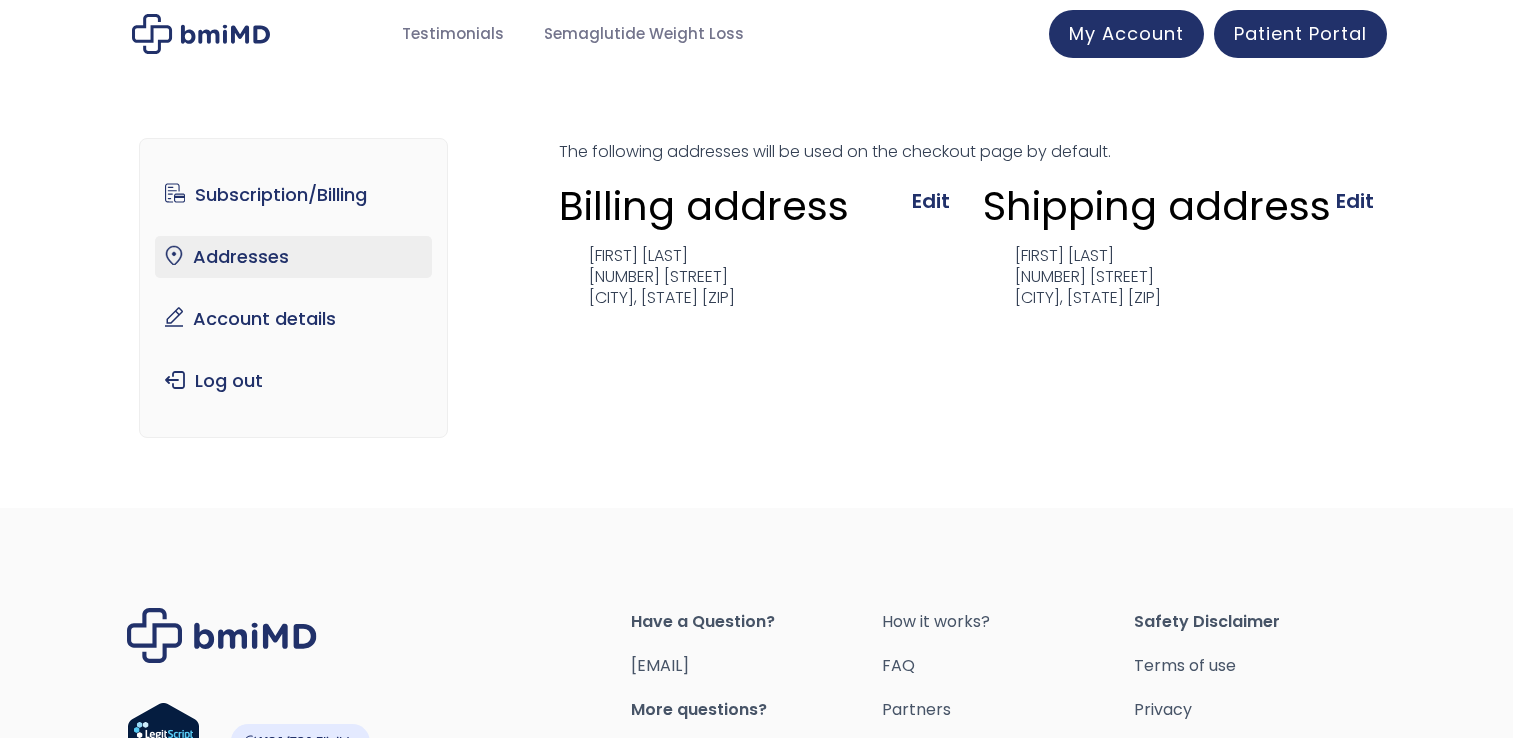 scroll, scrollTop: 0, scrollLeft: 0, axis: both 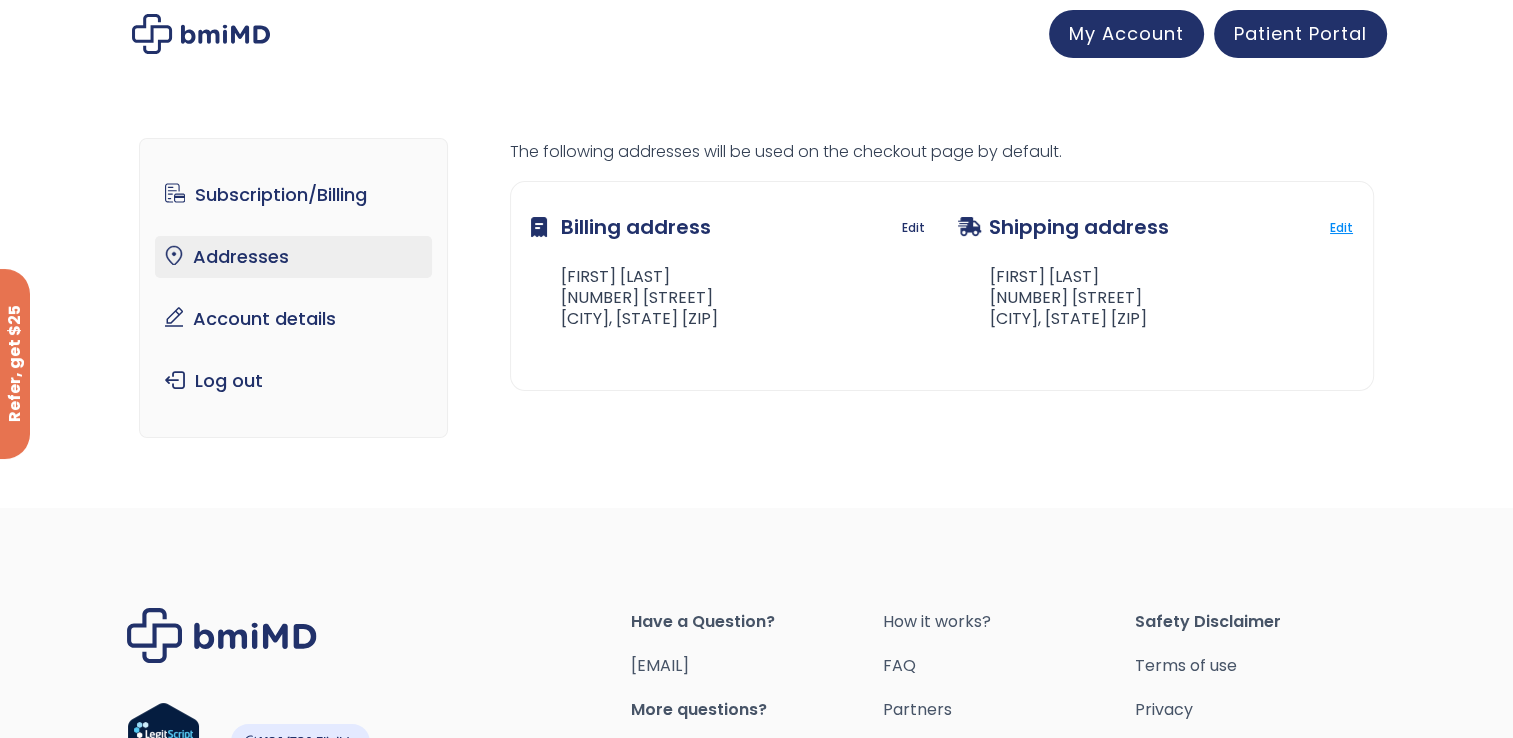 click on "Edit" 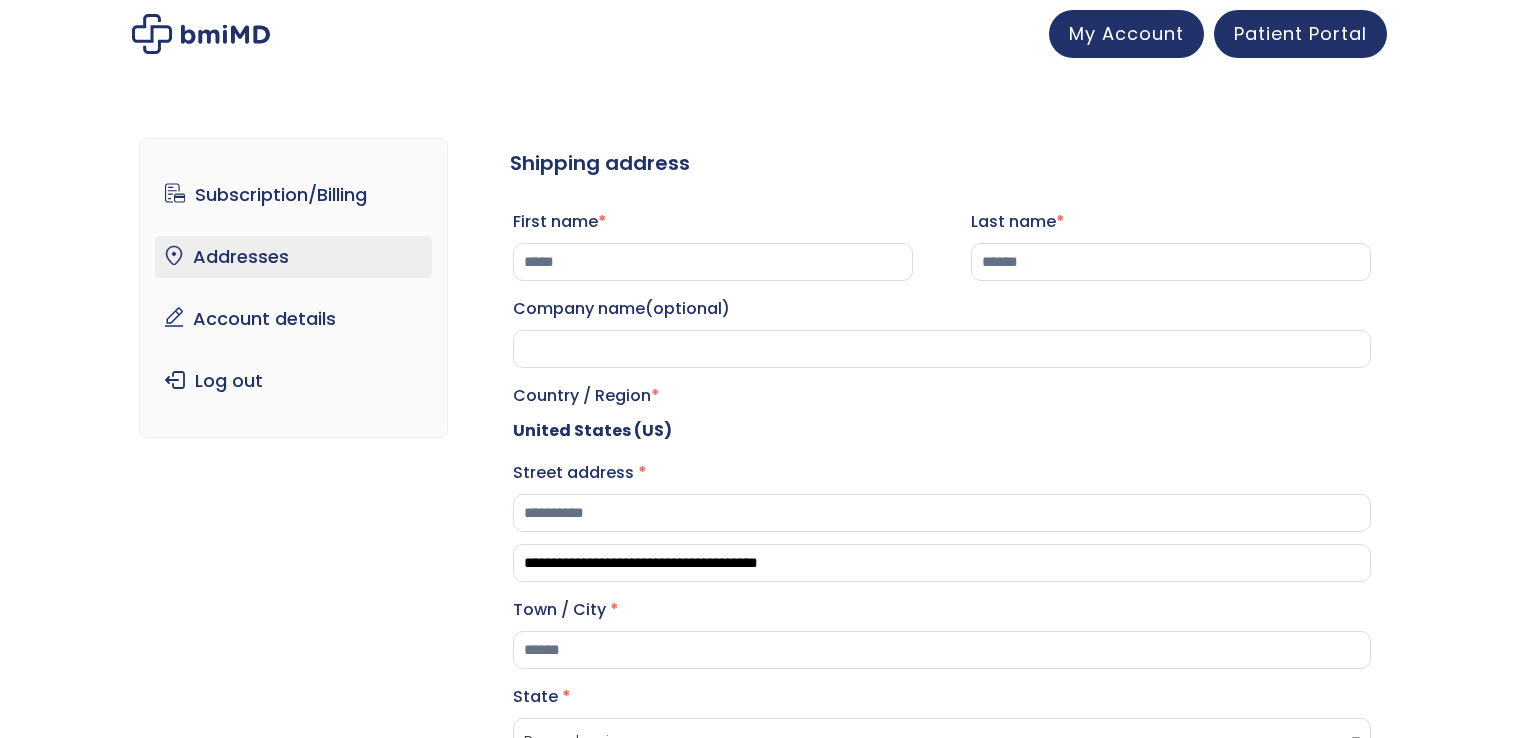 select on "**" 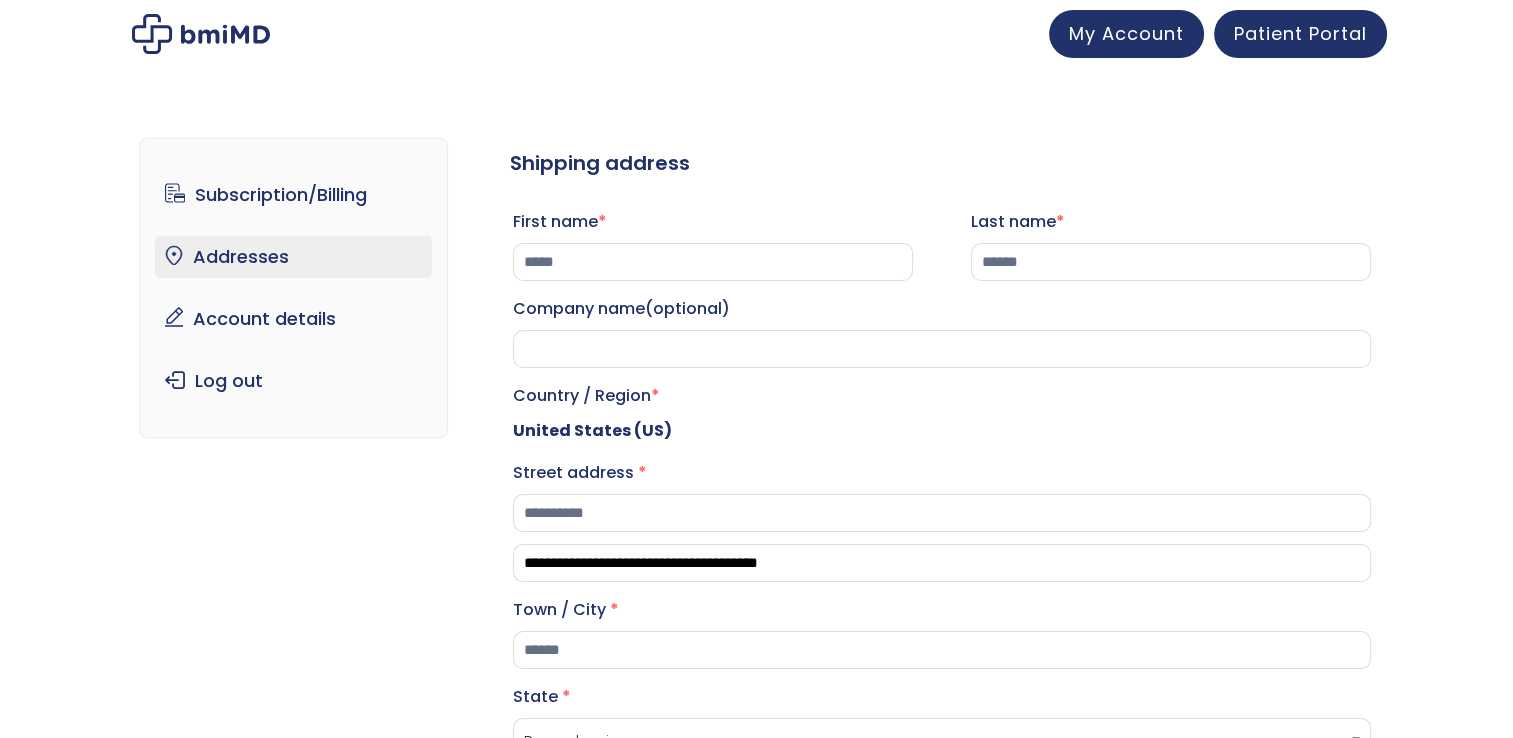scroll, scrollTop: 0, scrollLeft: 0, axis: both 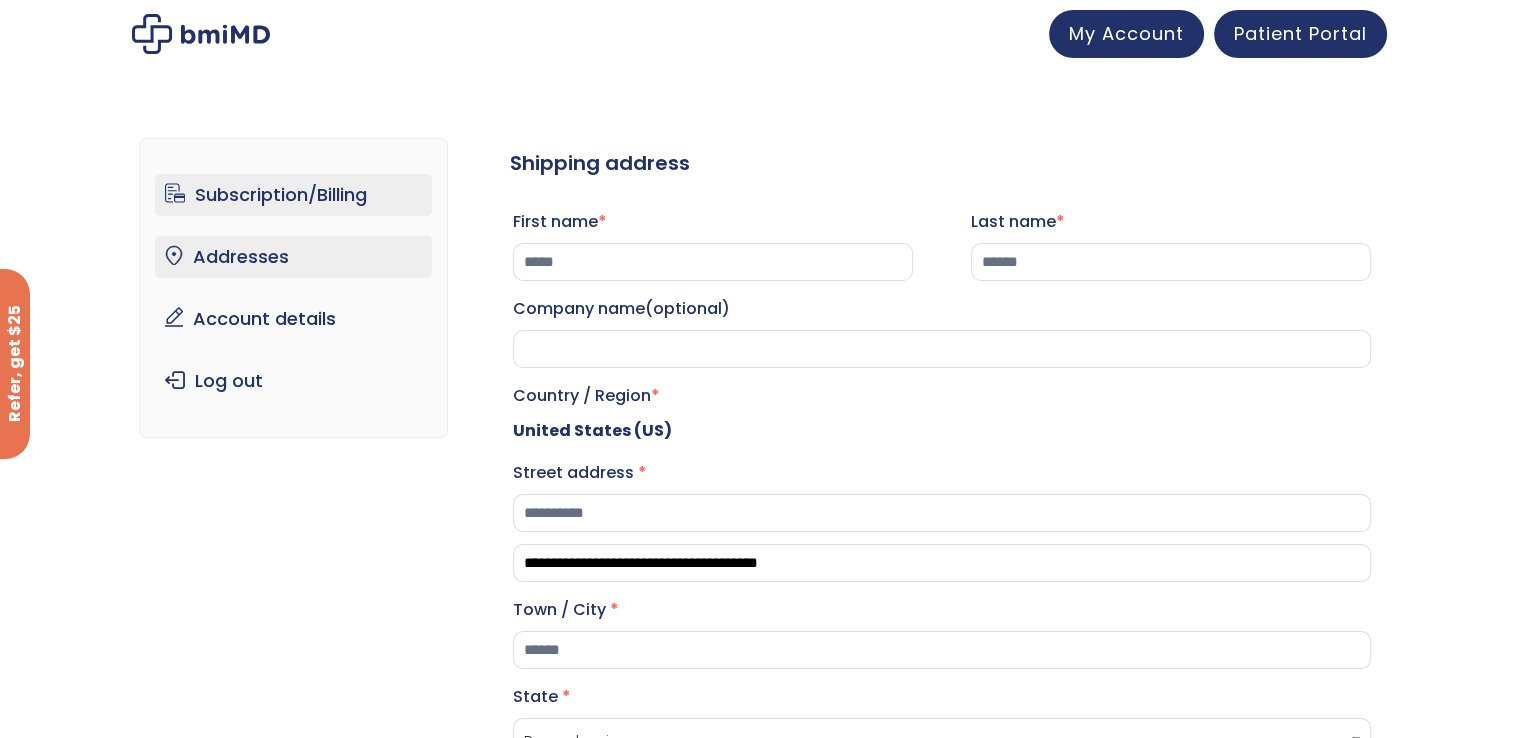 click on "Subscription/Billing" at bounding box center (293, 195) 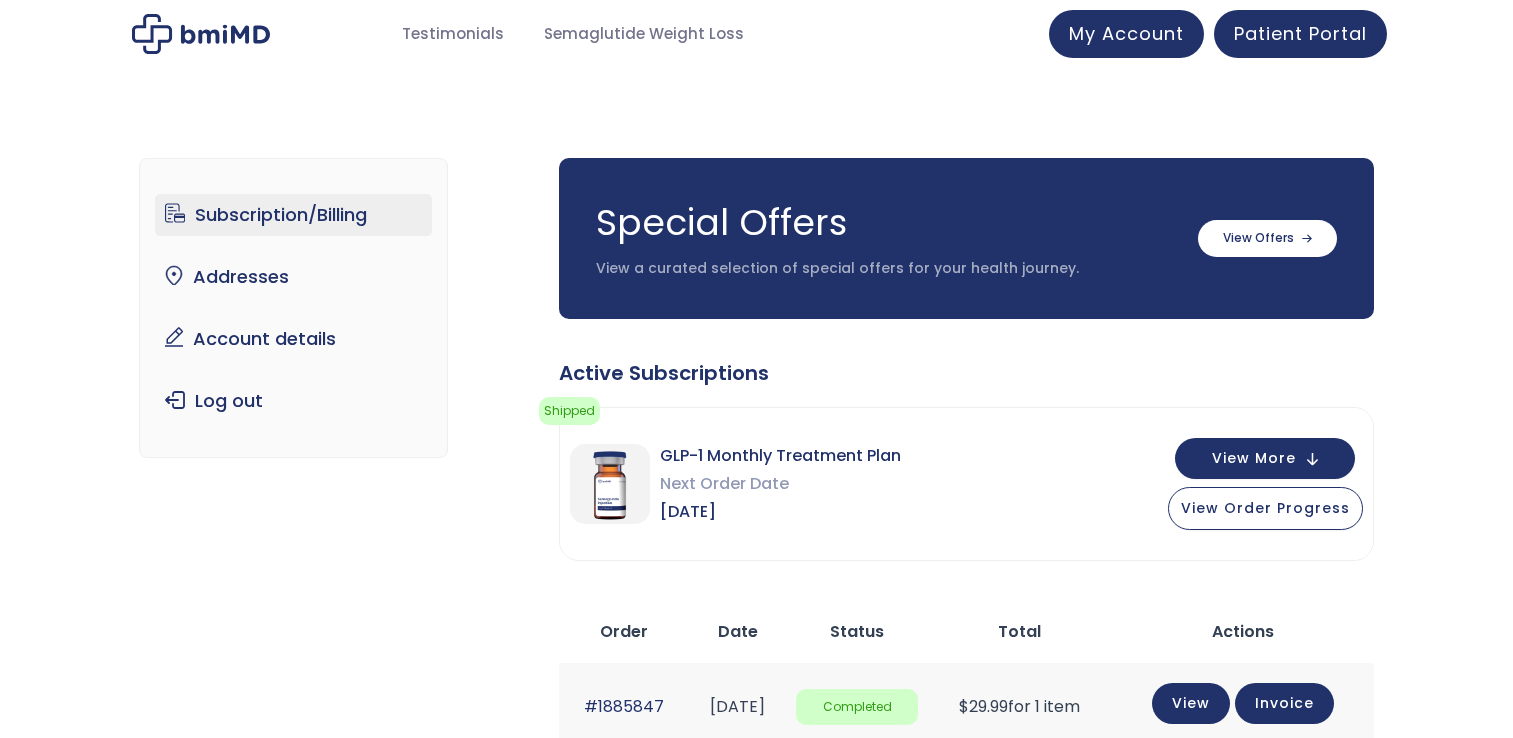 scroll, scrollTop: 0, scrollLeft: 0, axis: both 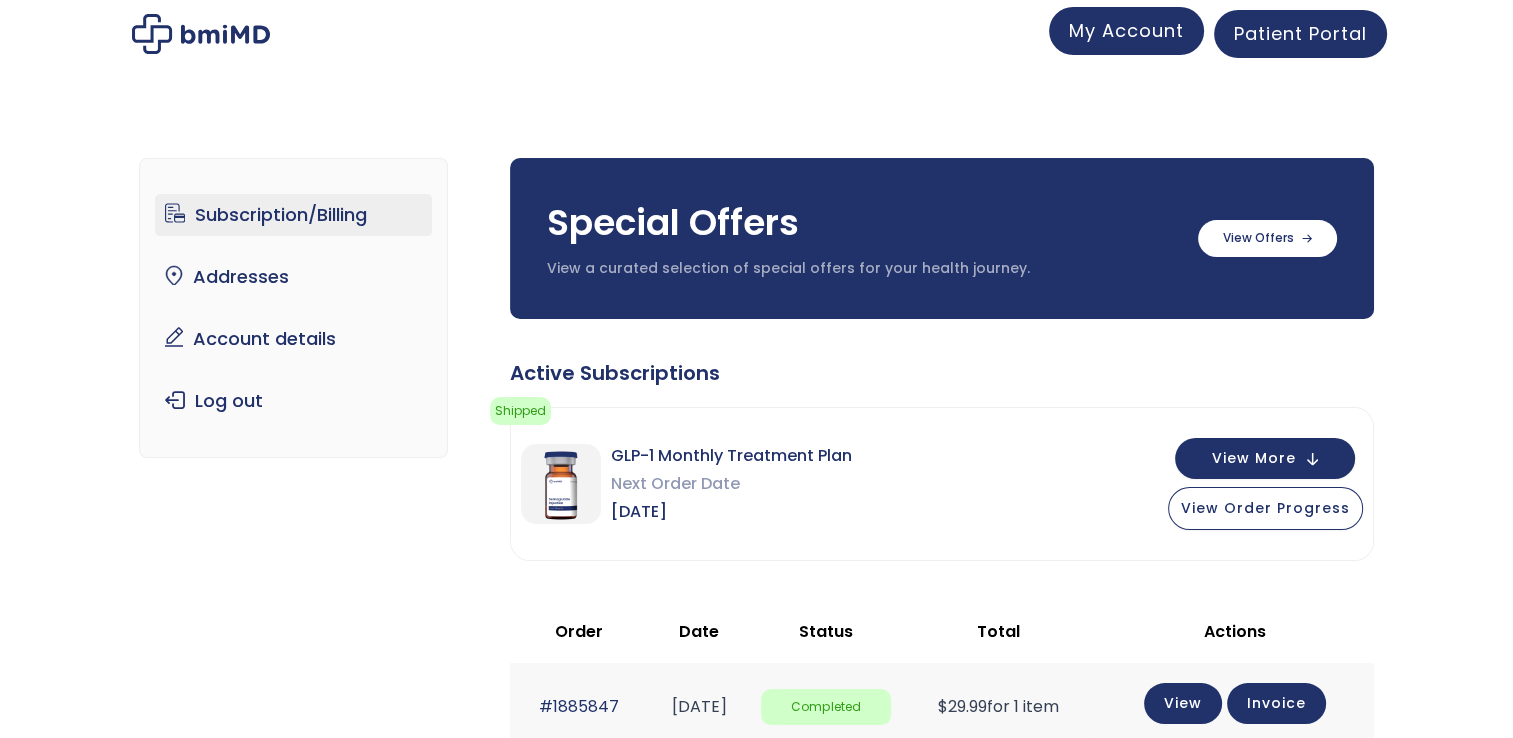 click on "My Account" at bounding box center [1126, 30] 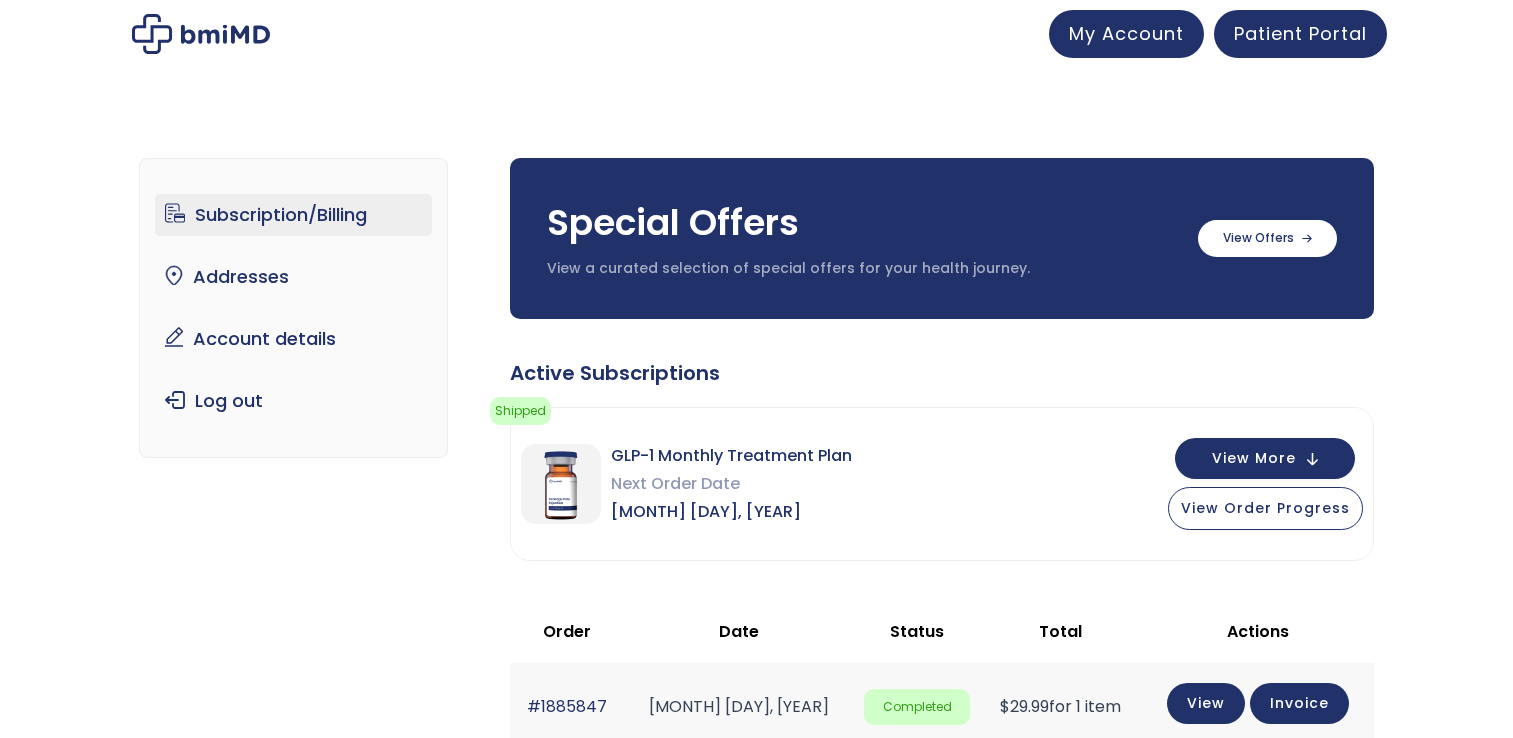 scroll, scrollTop: 0, scrollLeft: 0, axis: both 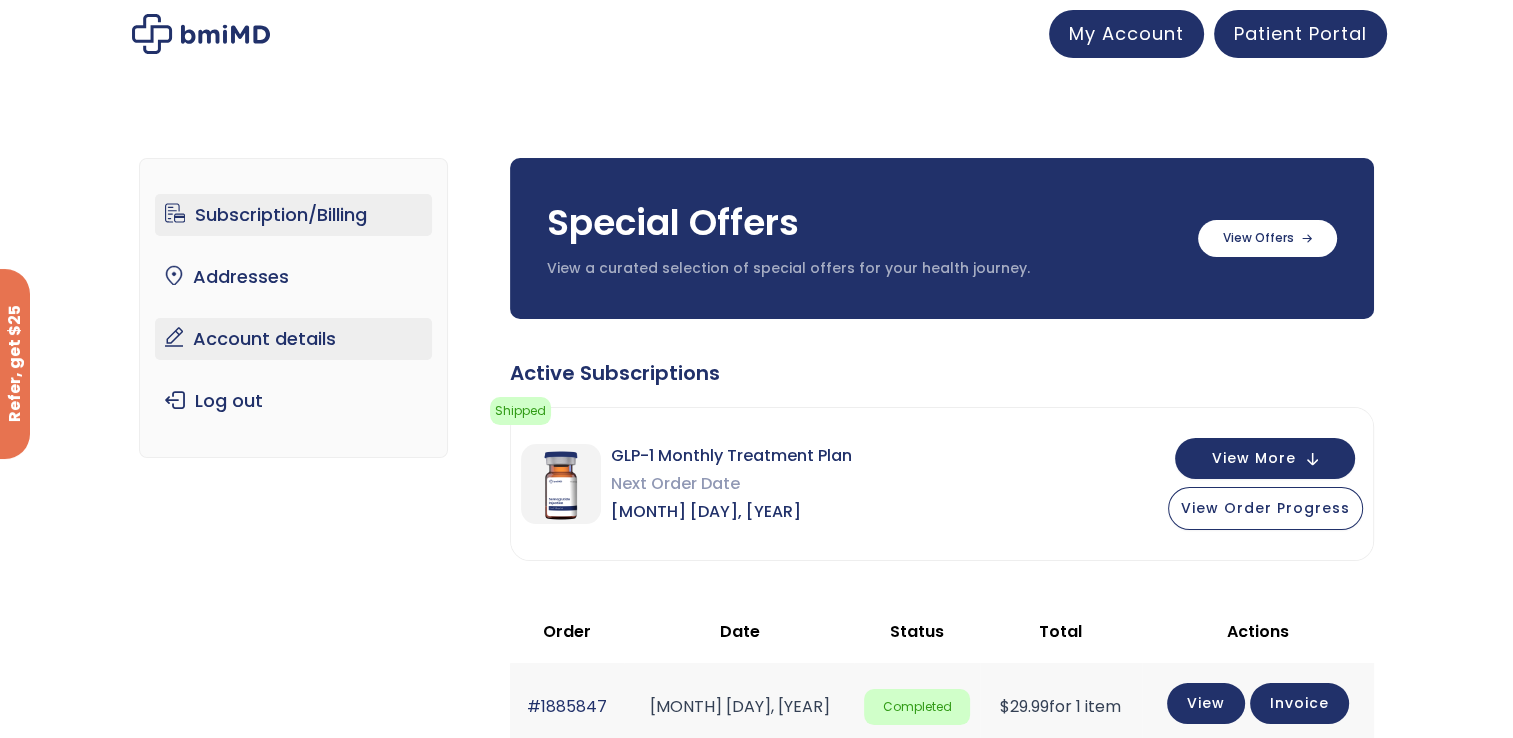 click on "Account details" at bounding box center (293, 339) 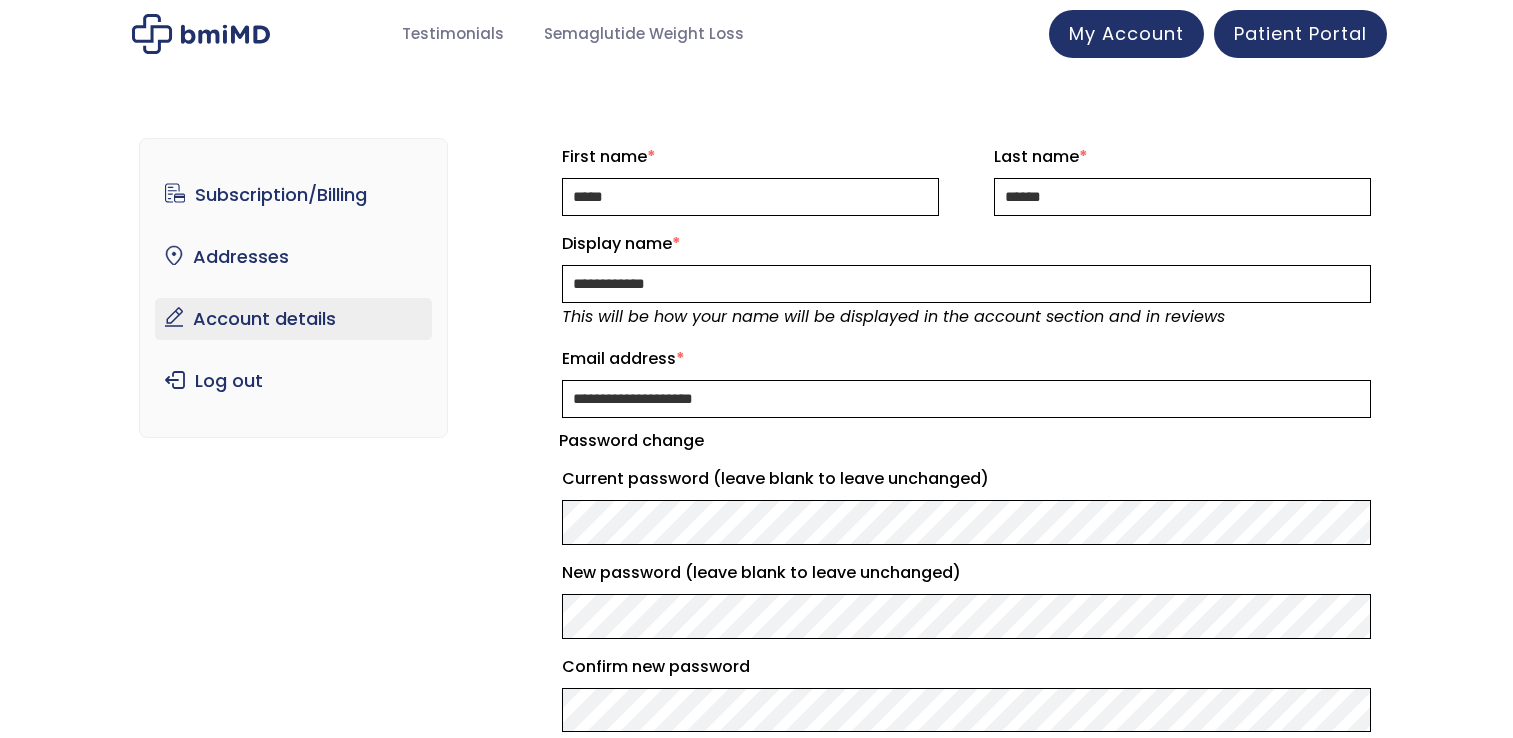 scroll, scrollTop: 0, scrollLeft: 0, axis: both 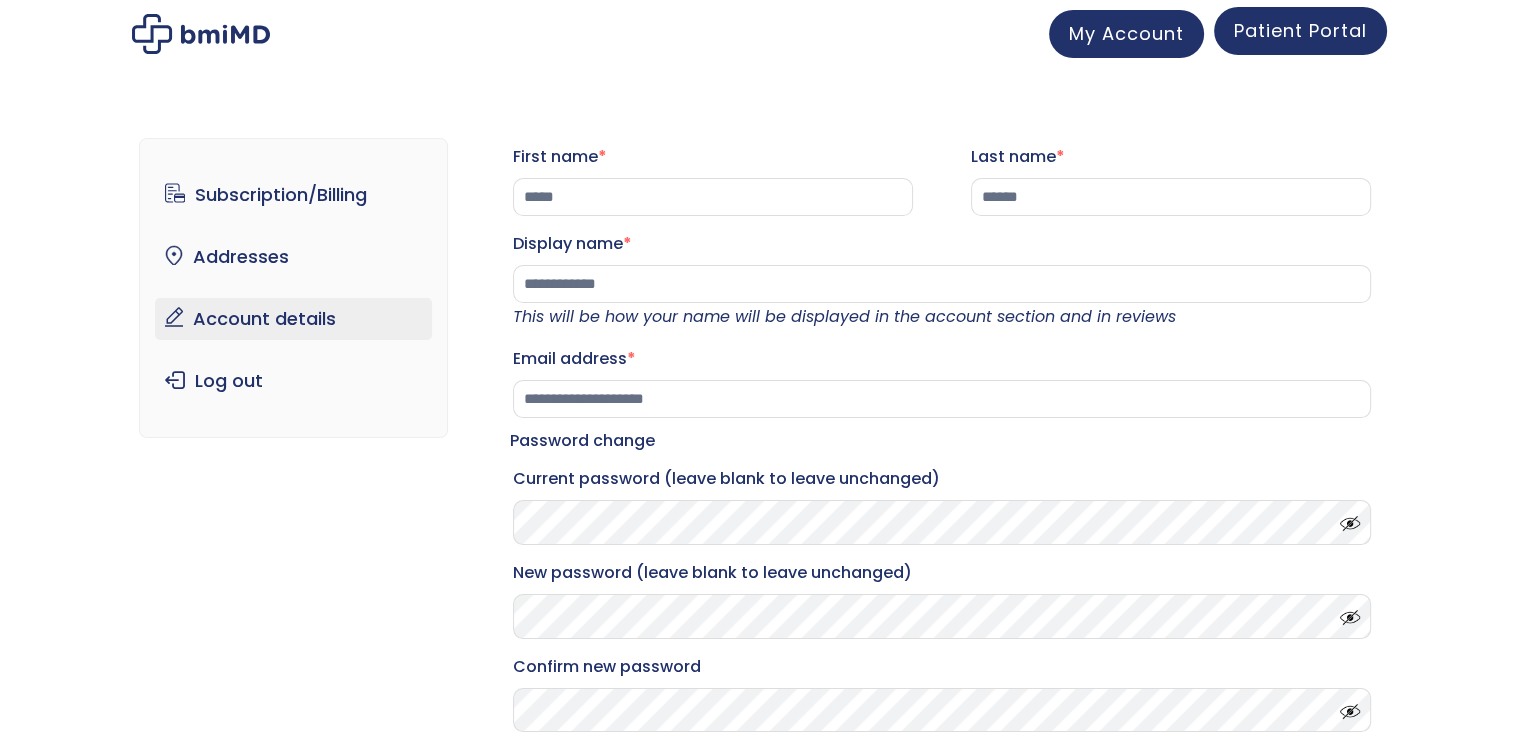 click on "Patient Portal" at bounding box center [1300, 30] 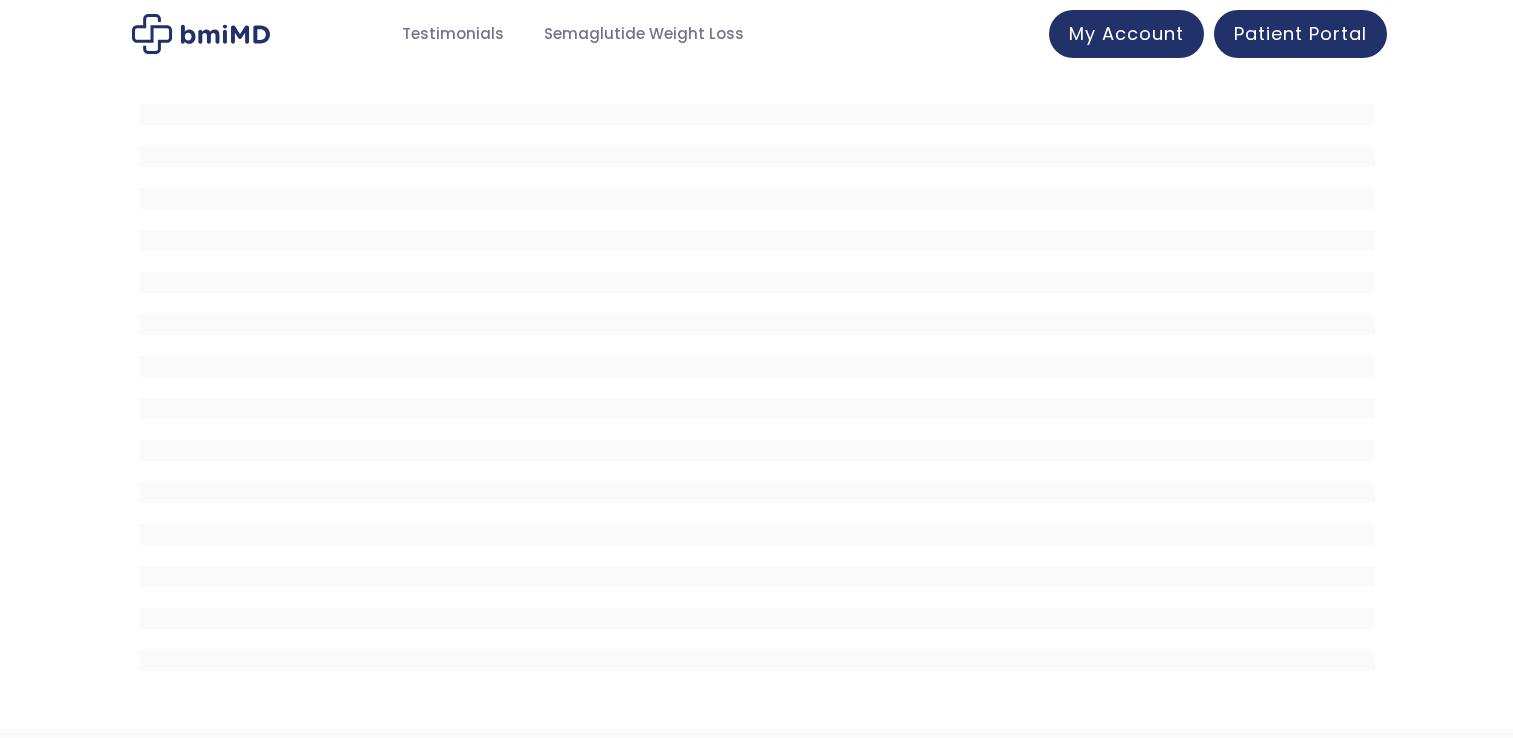 scroll, scrollTop: 0, scrollLeft: 0, axis: both 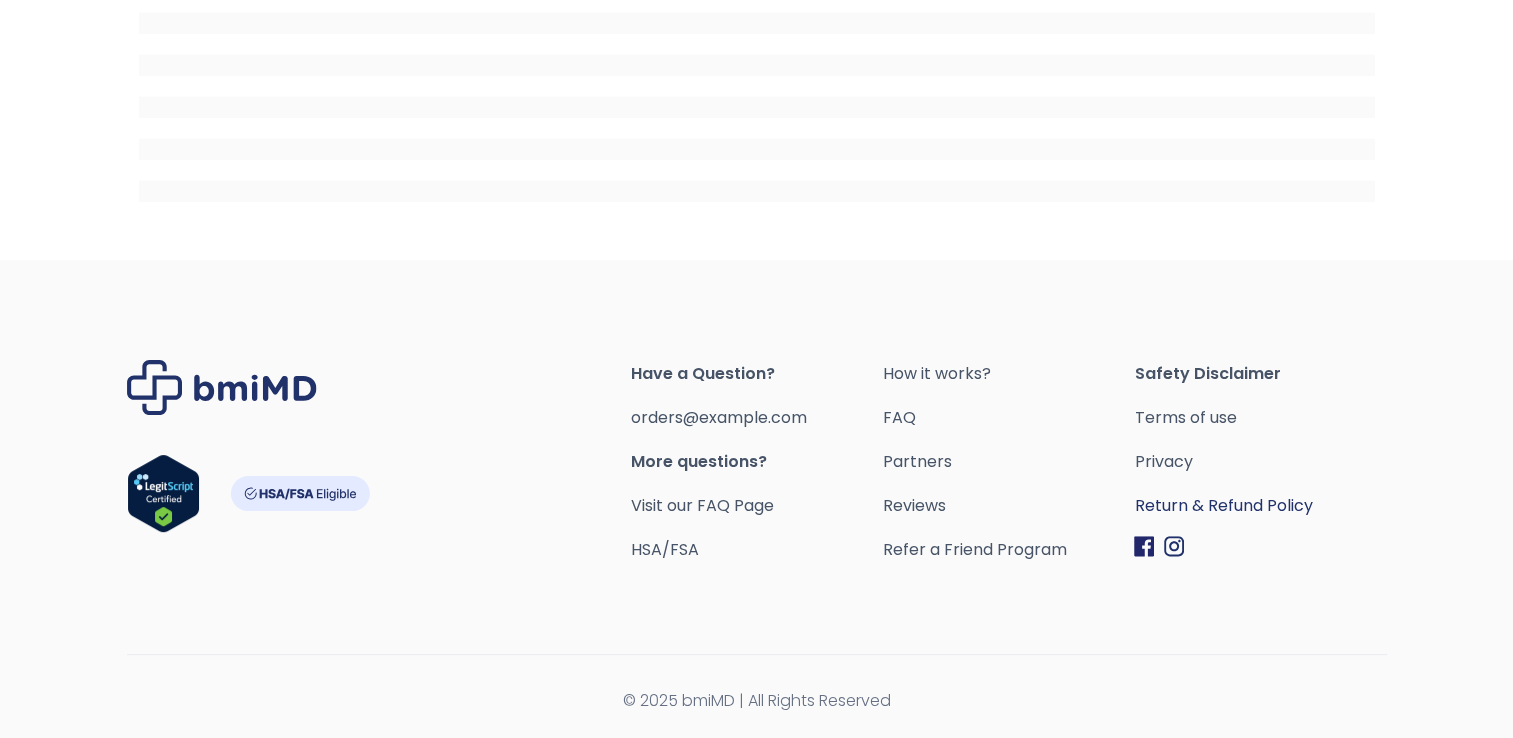 click on "Return & Refund Policy" at bounding box center [1260, 506] 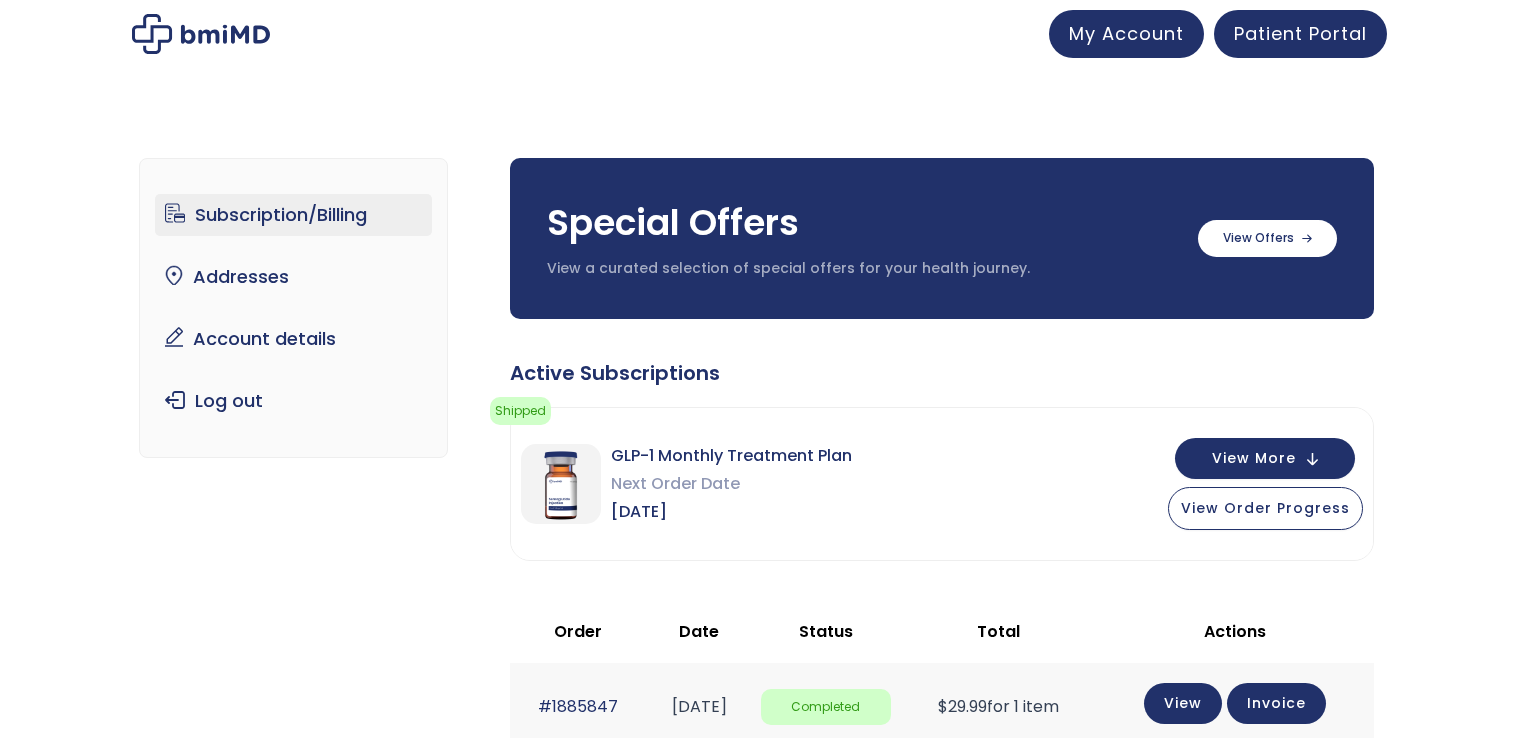 scroll, scrollTop: 0, scrollLeft: 0, axis: both 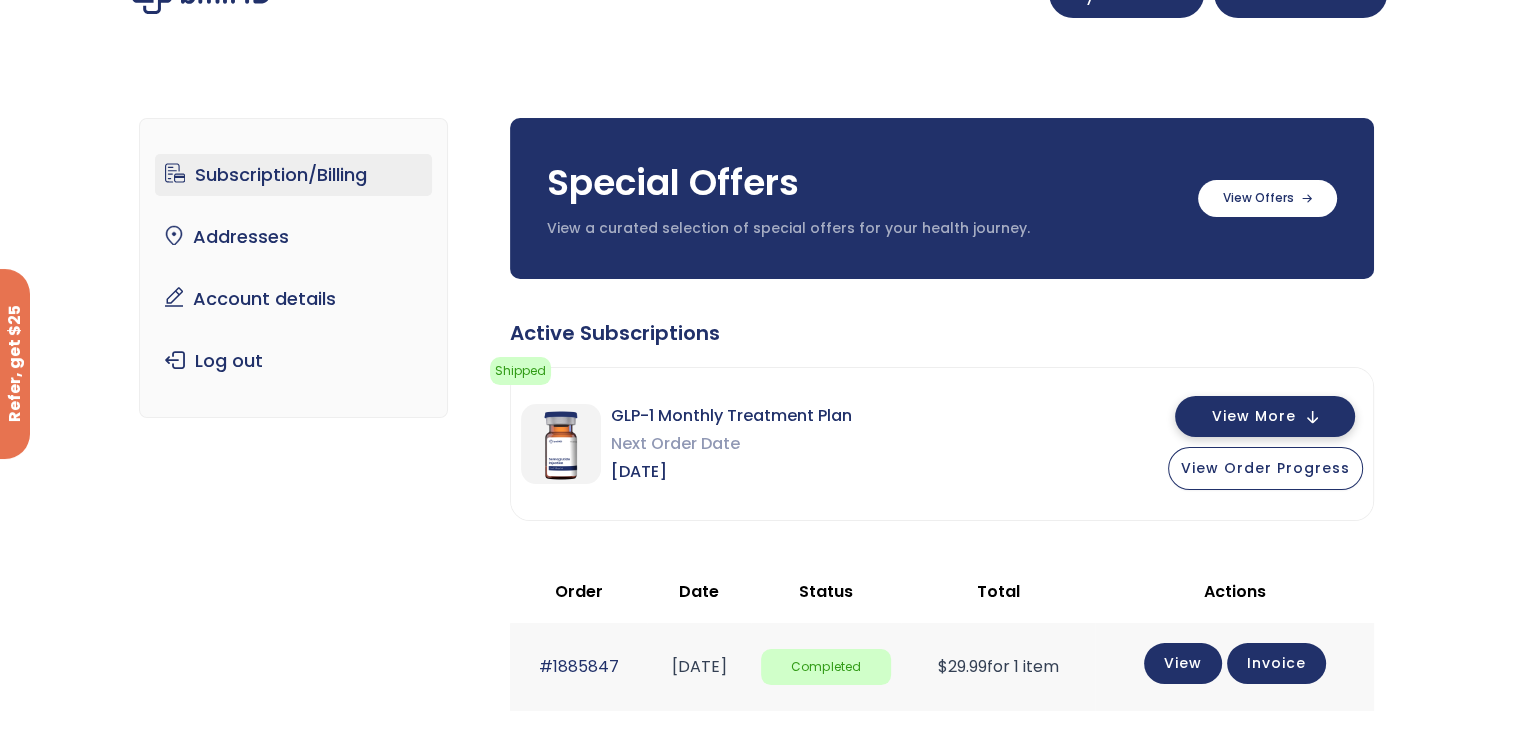 click on "View More" at bounding box center [1265, 416] 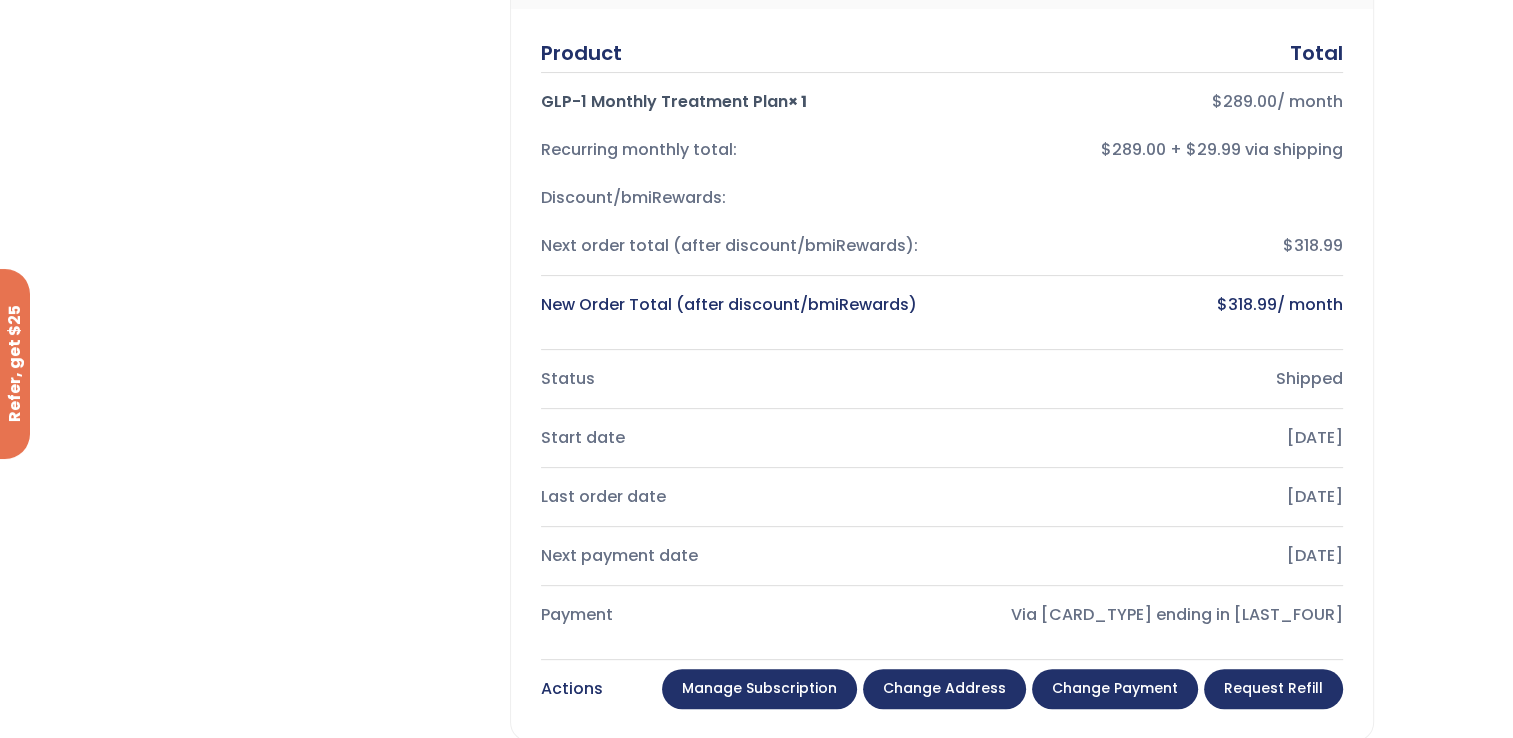 scroll, scrollTop: 524, scrollLeft: 0, axis: vertical 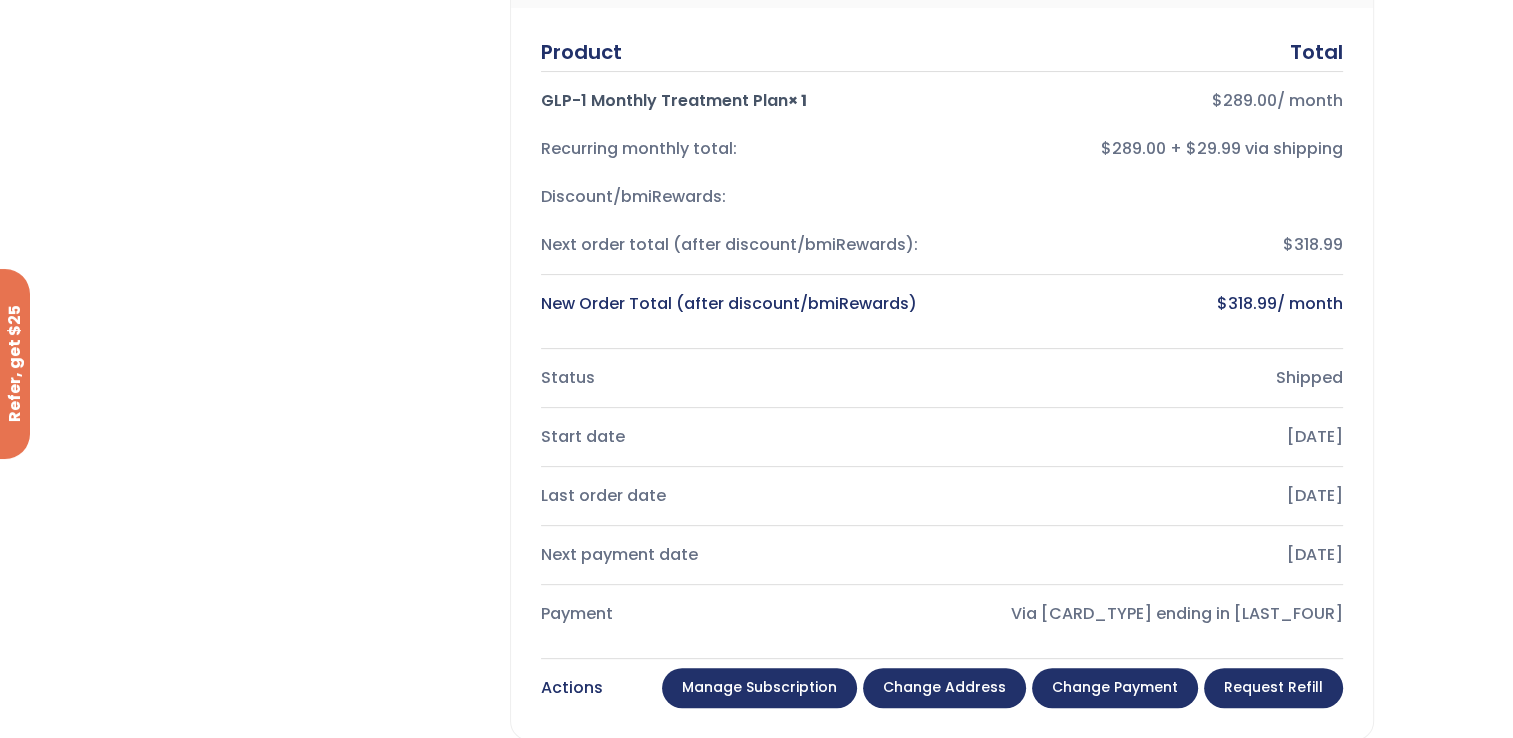 click on "Manage Subscription" at bounding box center (759, 688) 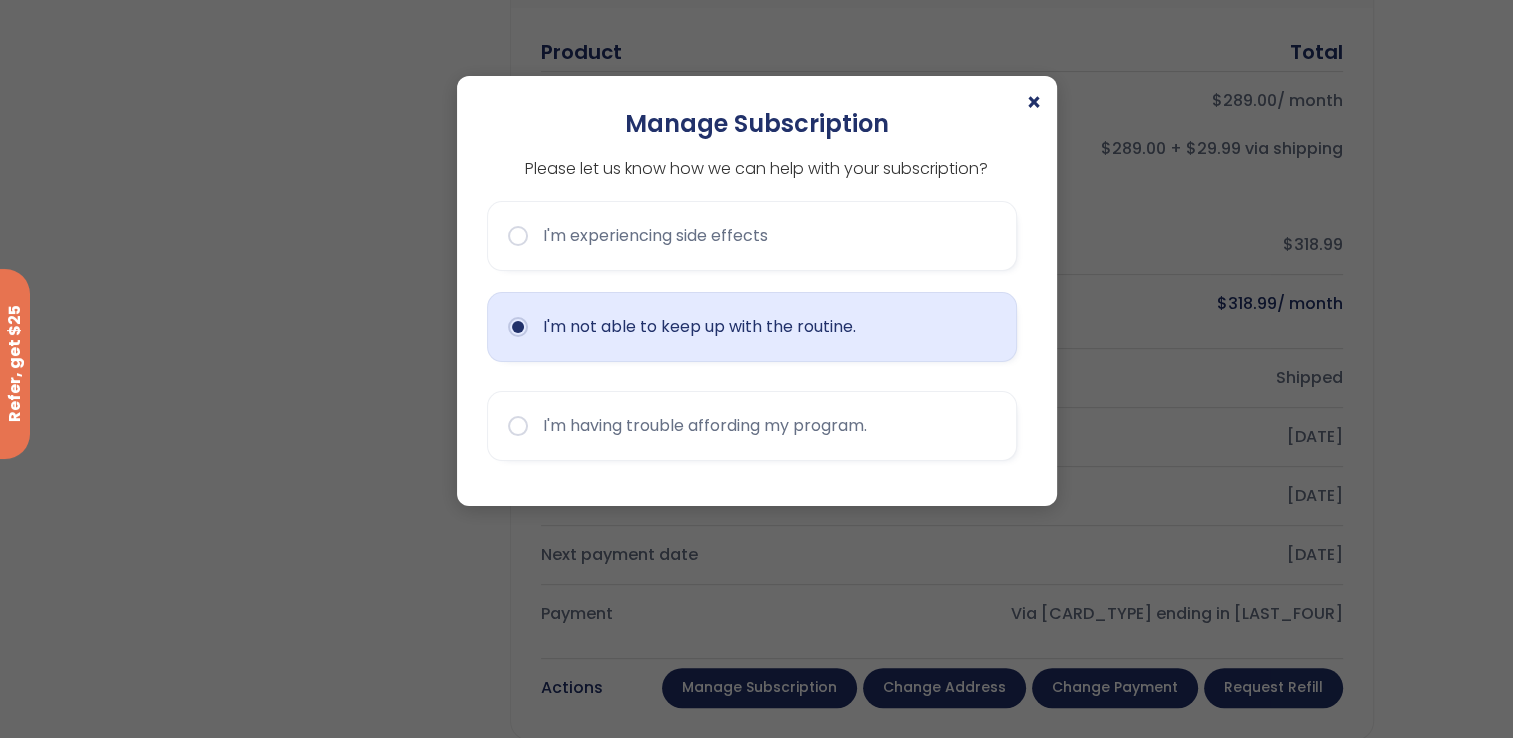 click on "I'm not able to keep up with the routine." 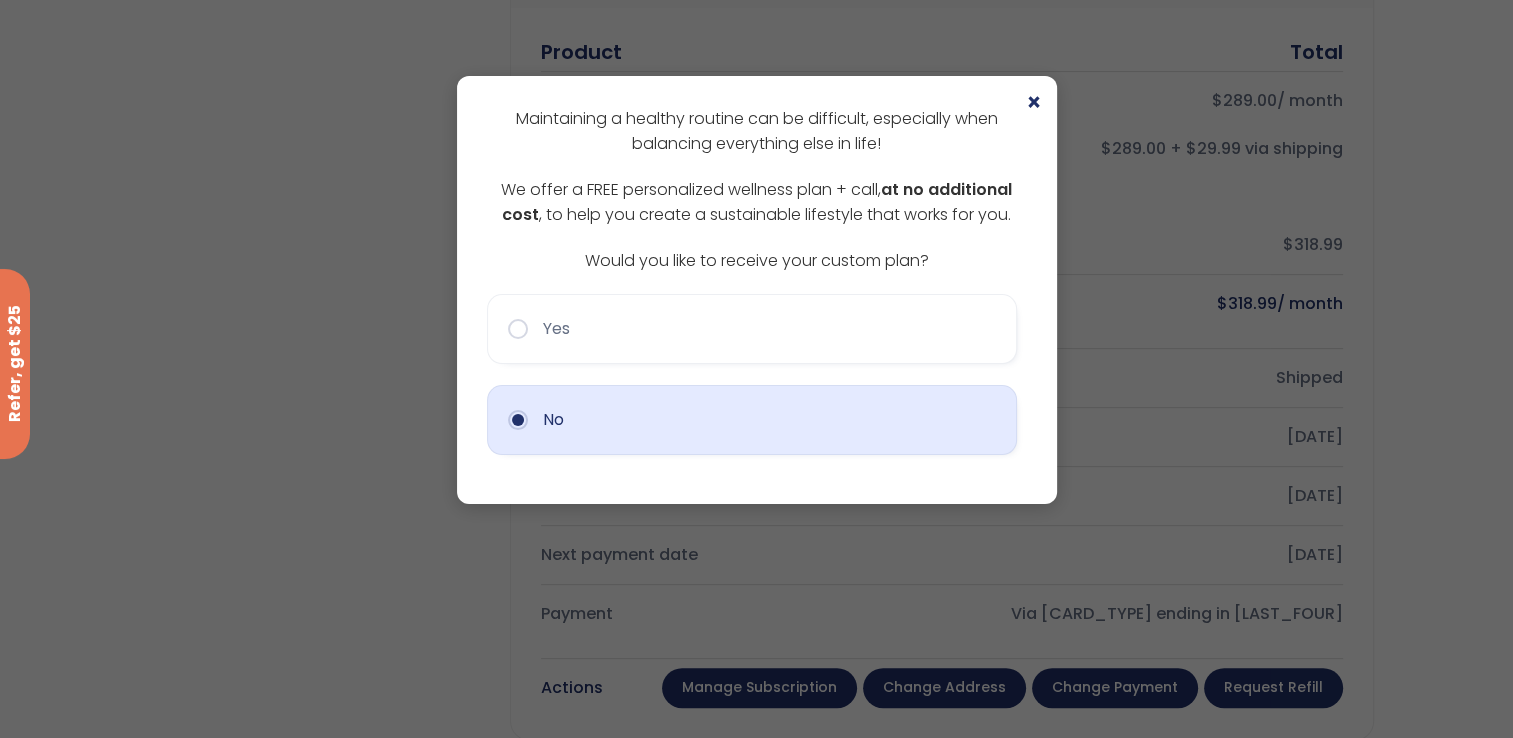 click on "No" 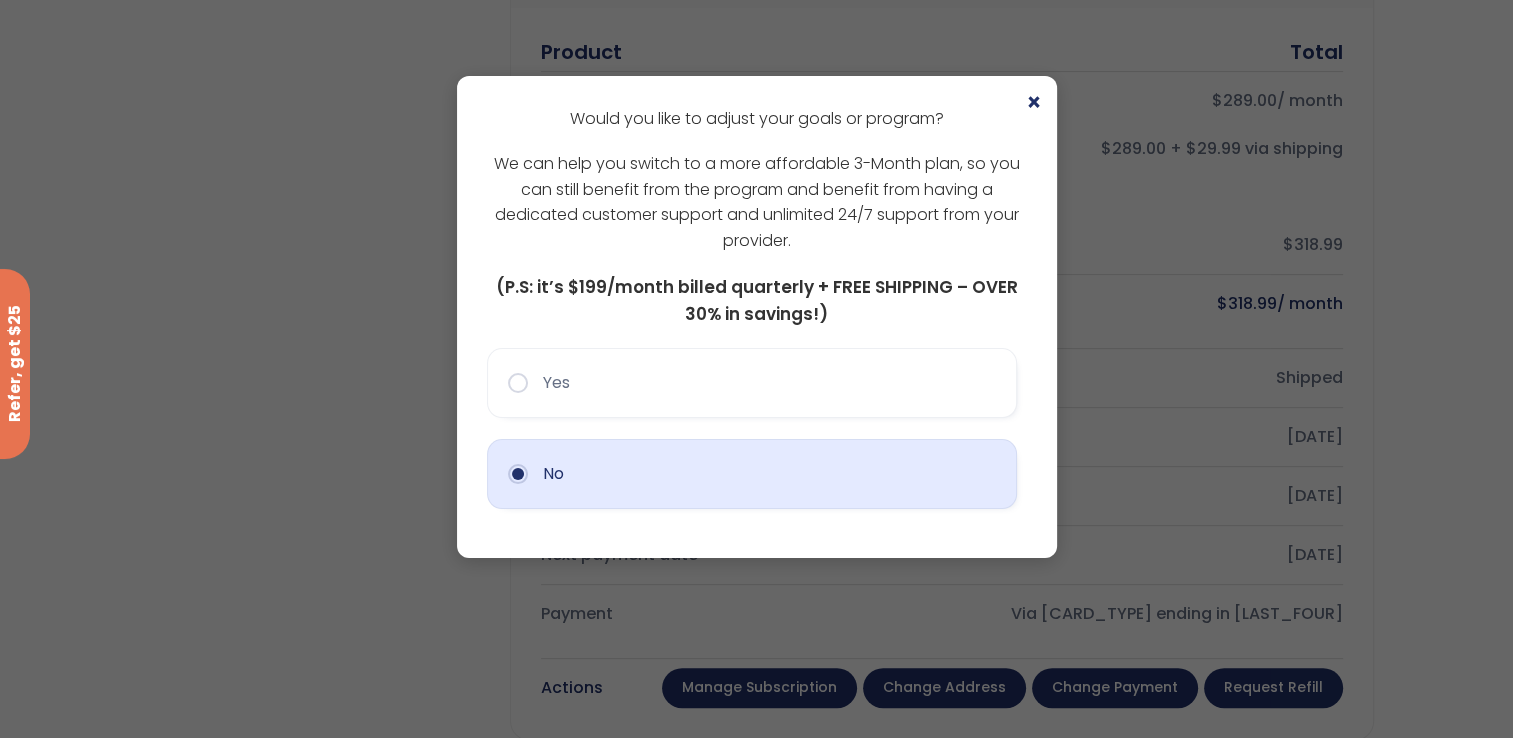 click on "No" 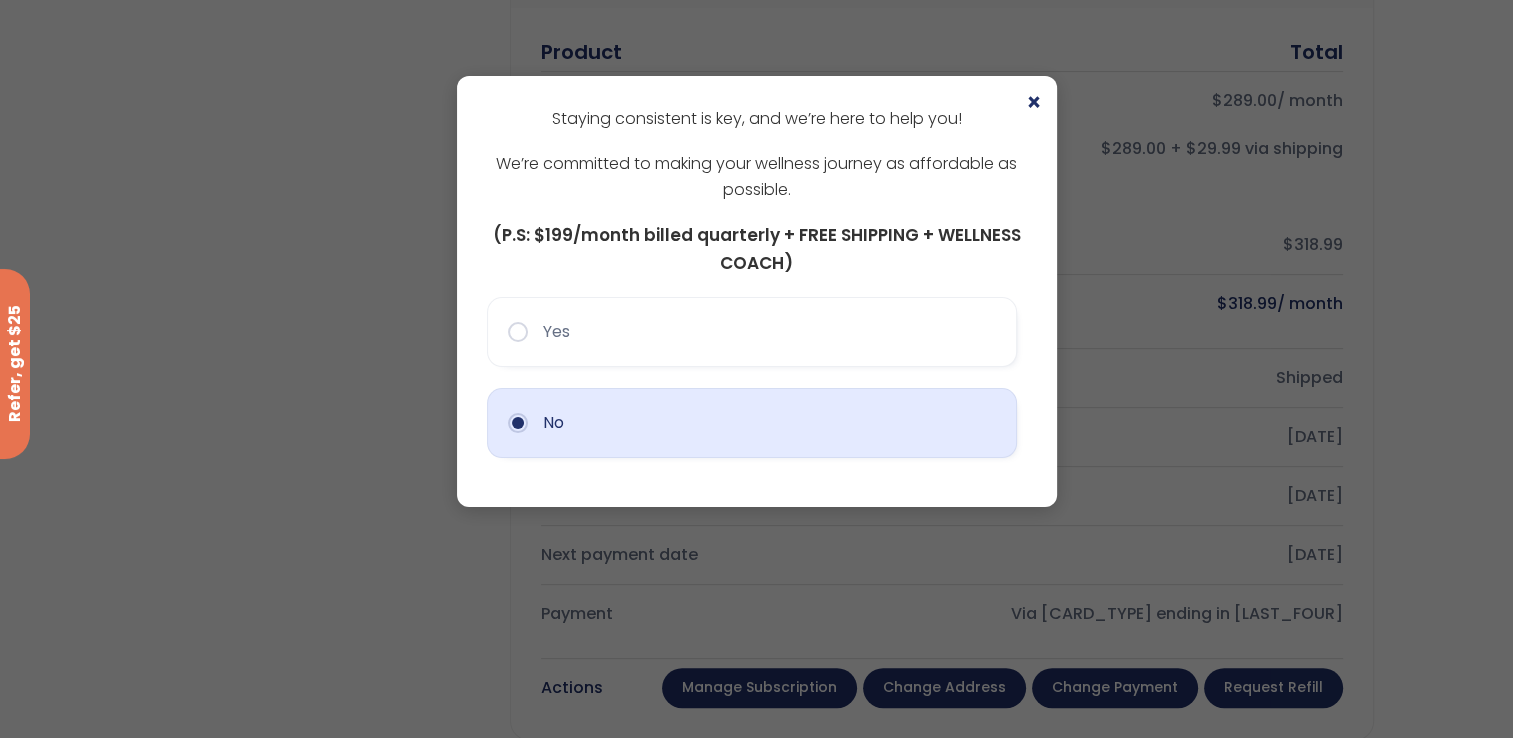 click on "No" 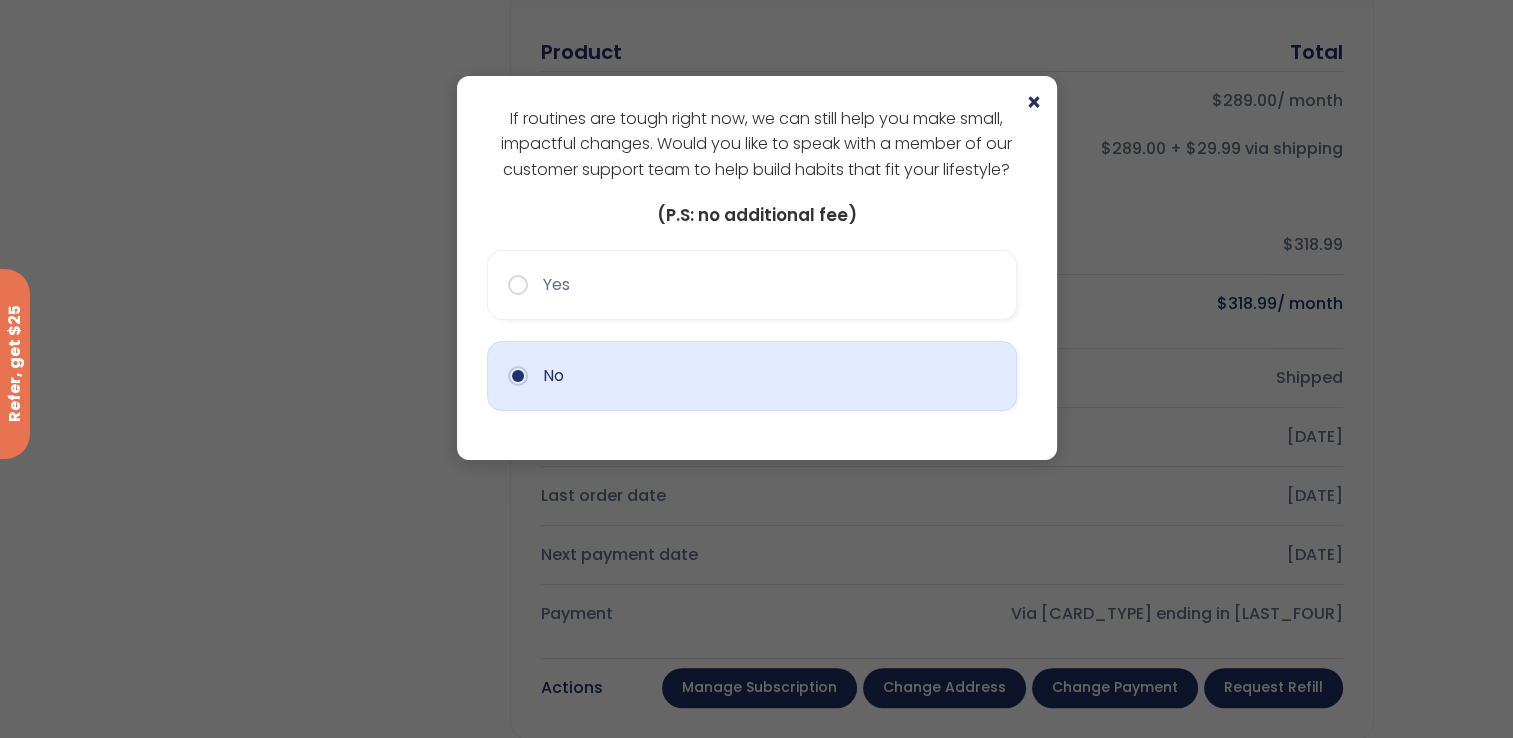 click on "No" 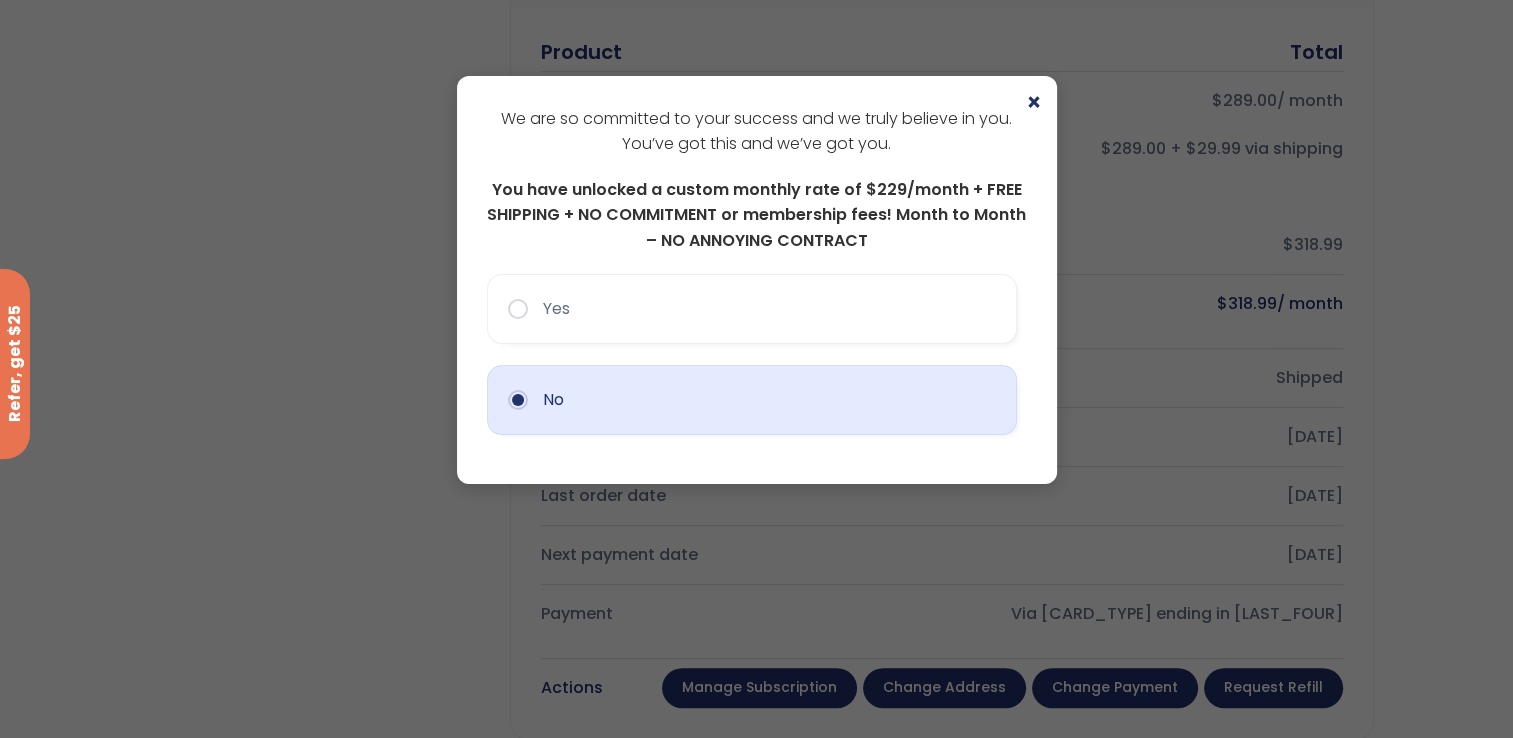 click on "No" 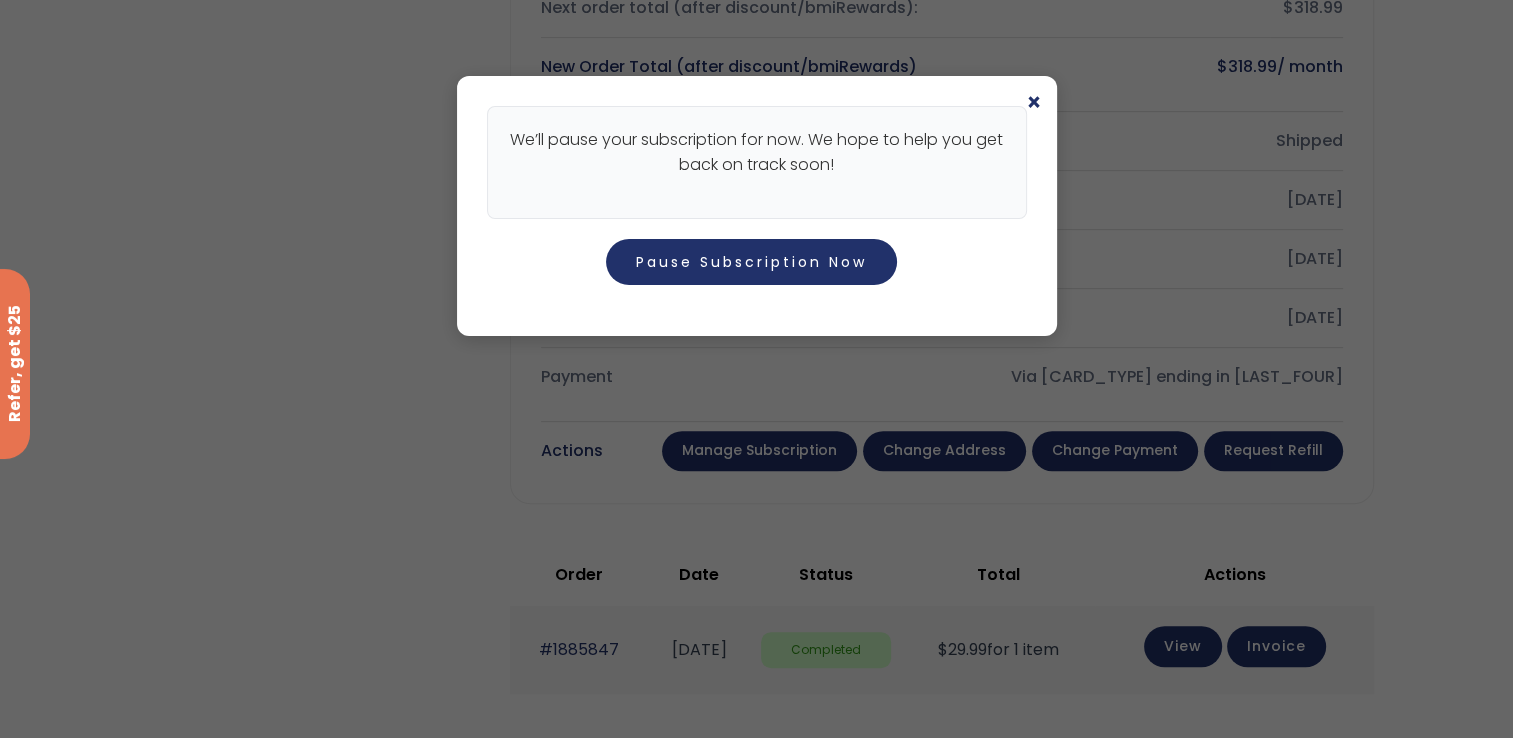 scroll, scrollTop: 749, scrollLeft: 0, axis: vertical 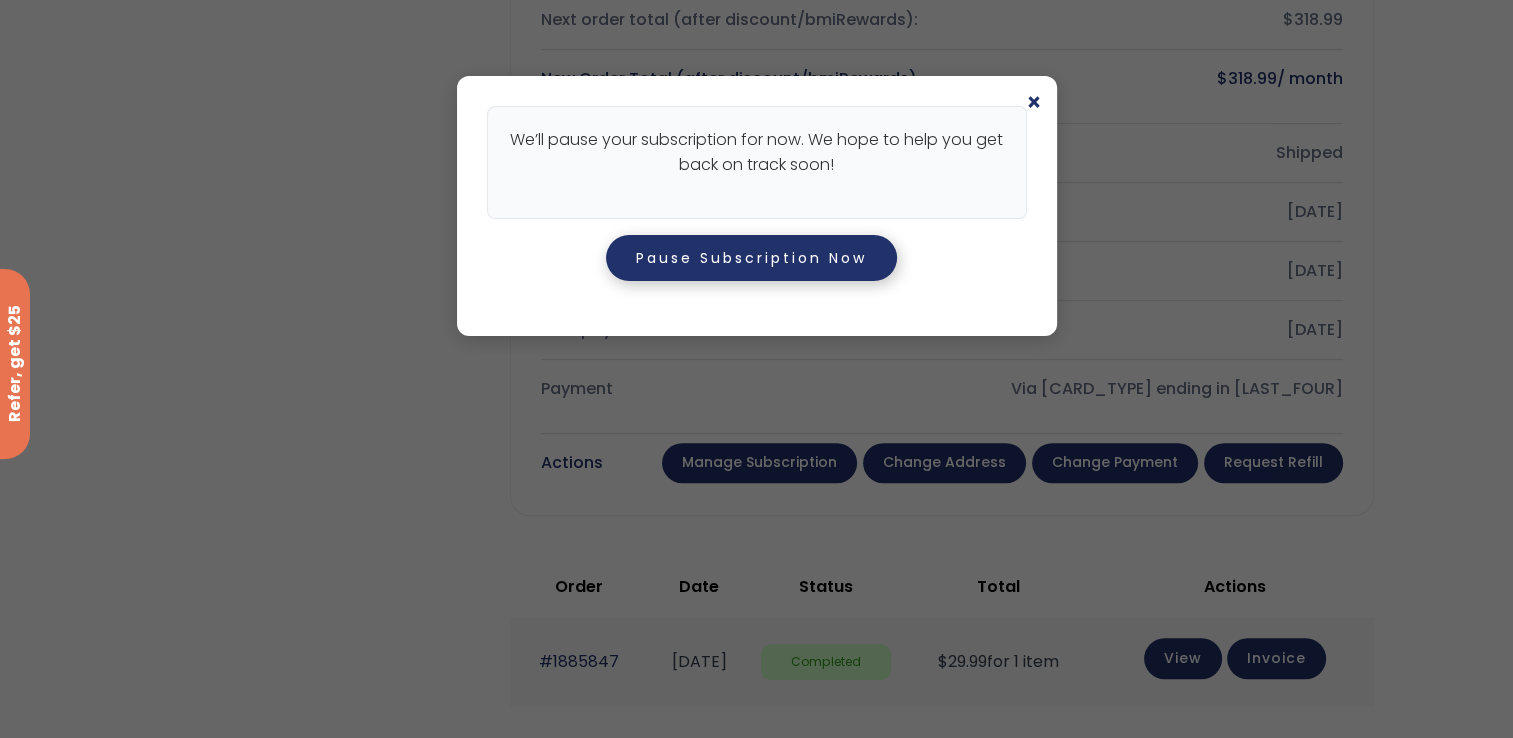 click on "Pause Subscription Now" 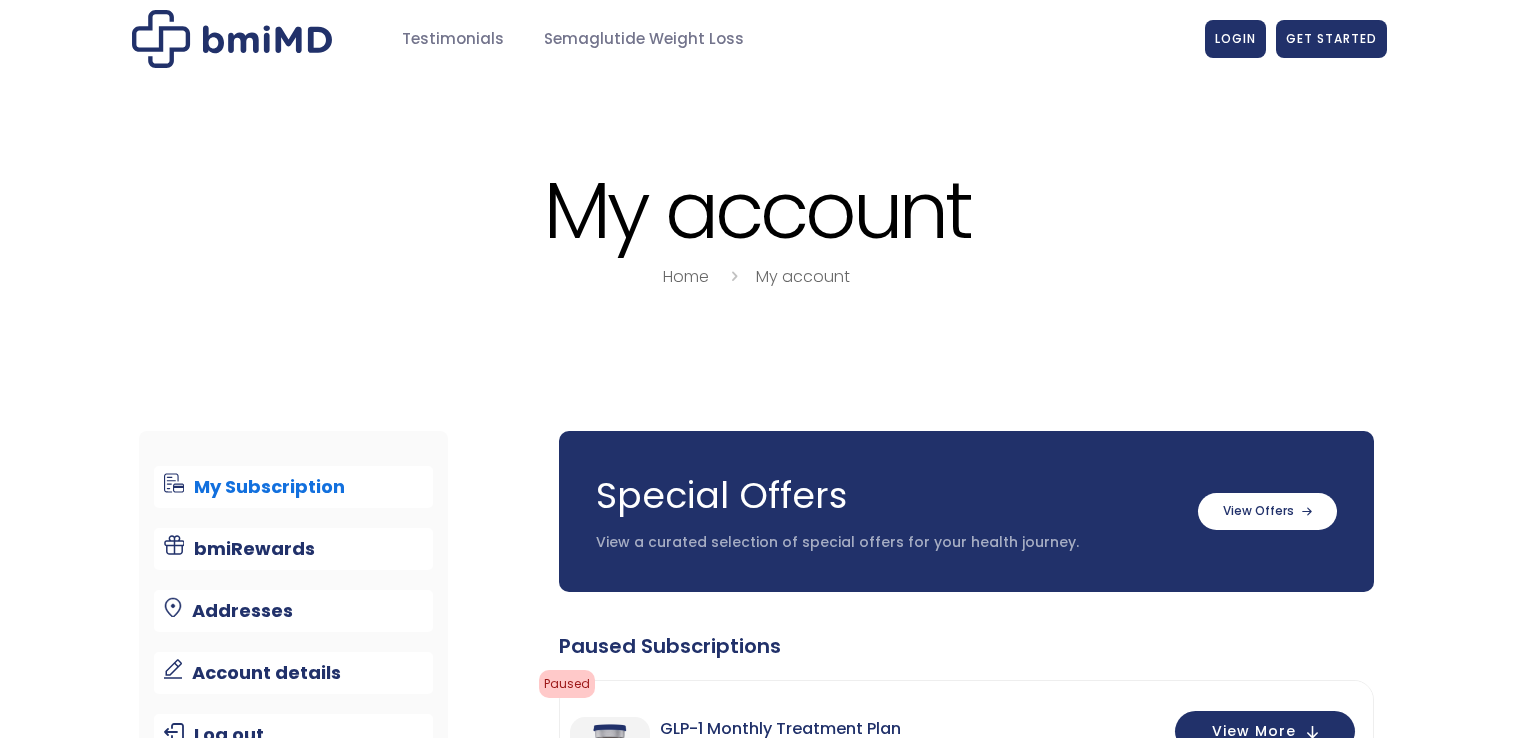 scroll, scrollTop: 0, scrollLeft: 0, axis: both 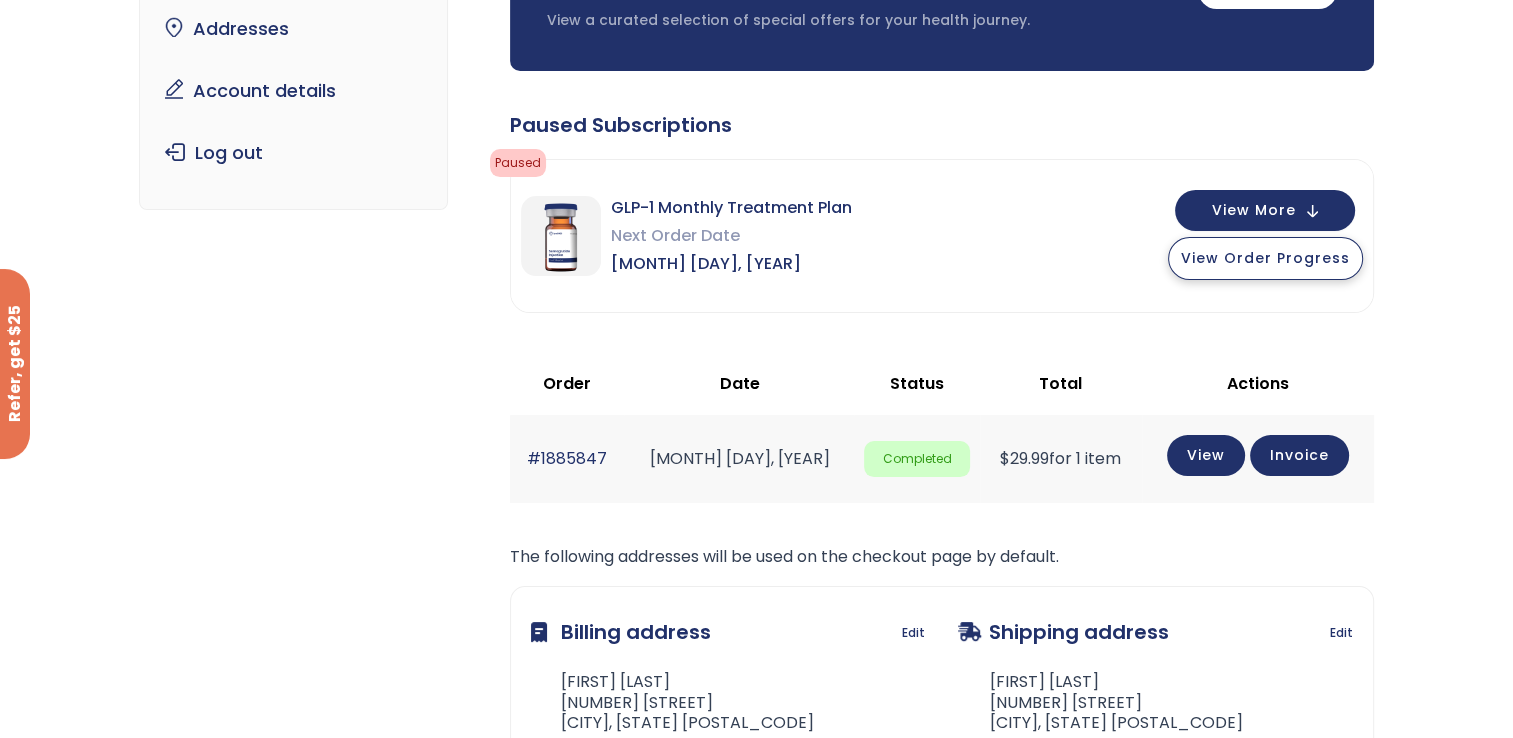 click on "View Order Progress" at bounding box center (1265, 258) 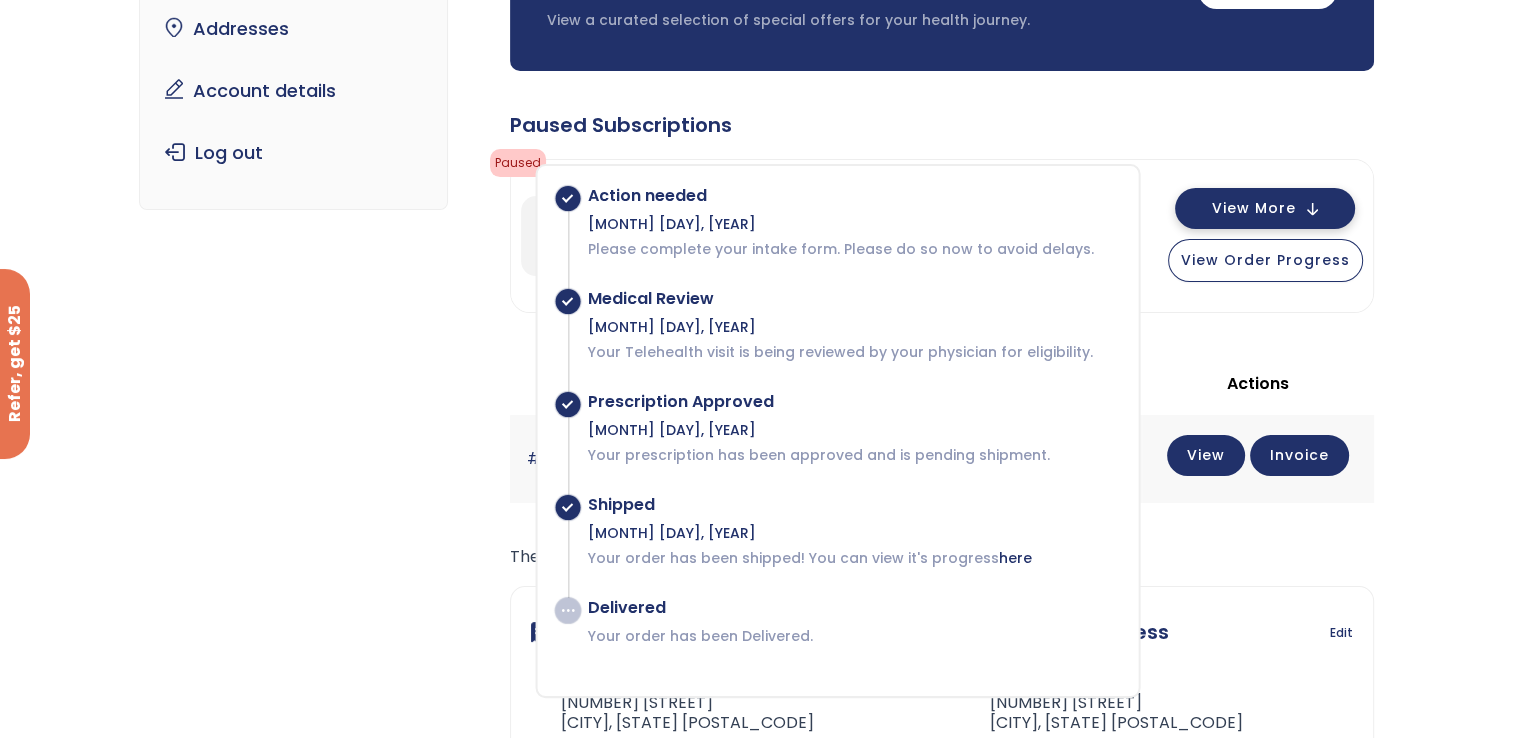 click on "View More" at bounding box center (1265, 208) 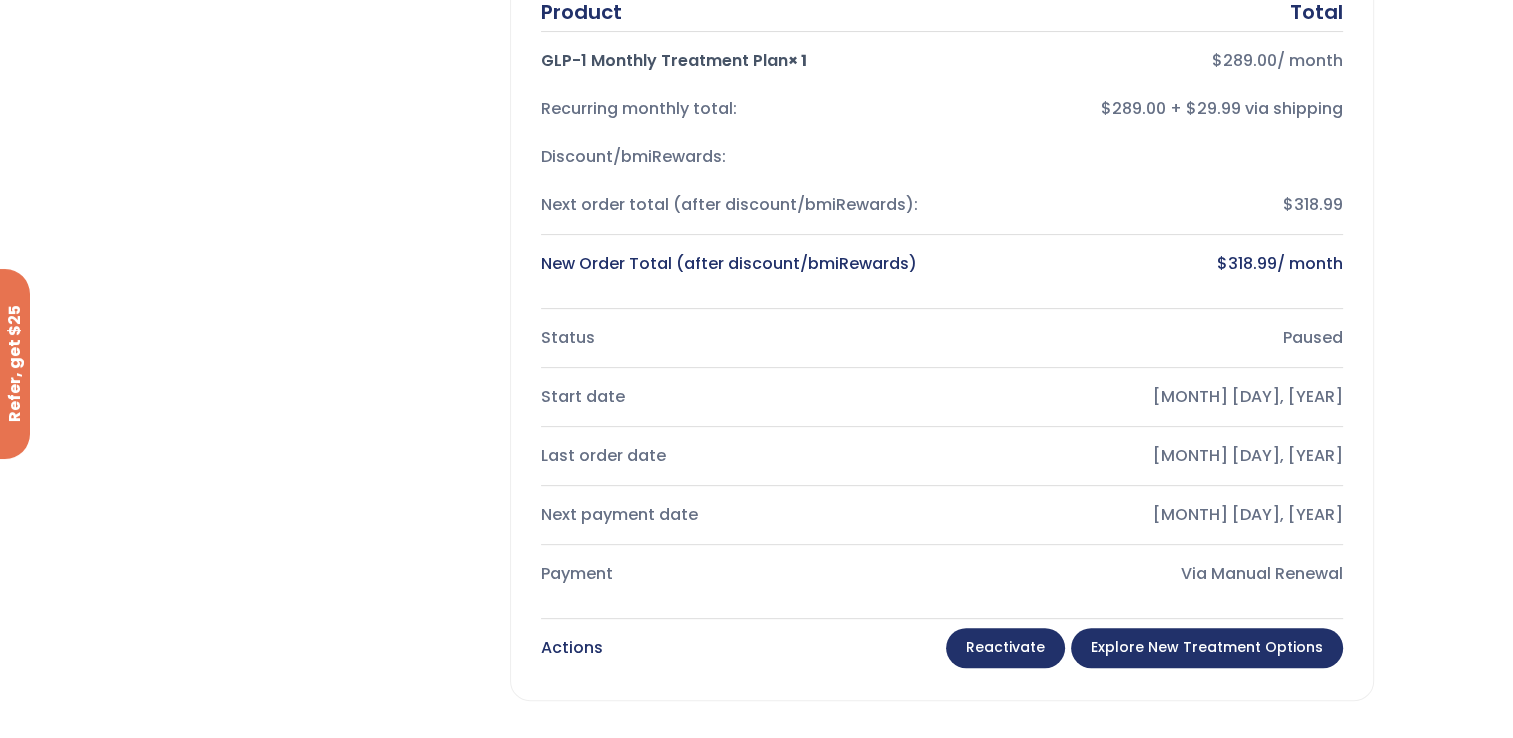 scroll, scrollTop: 528, scrollLeft: 0, axis: vertical 